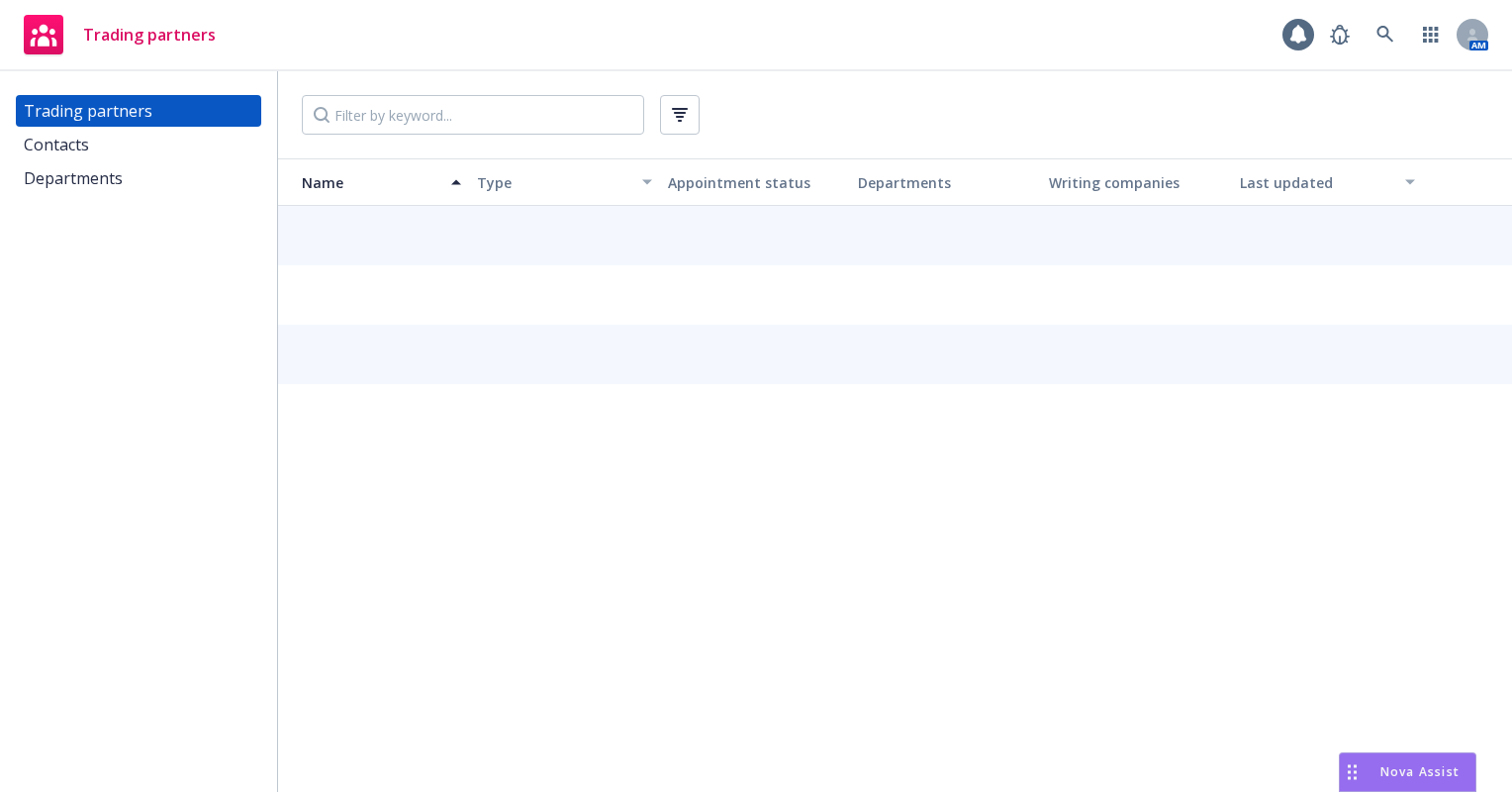 scroll, scrollTop: 0, scrollLeft: 0, axis: both 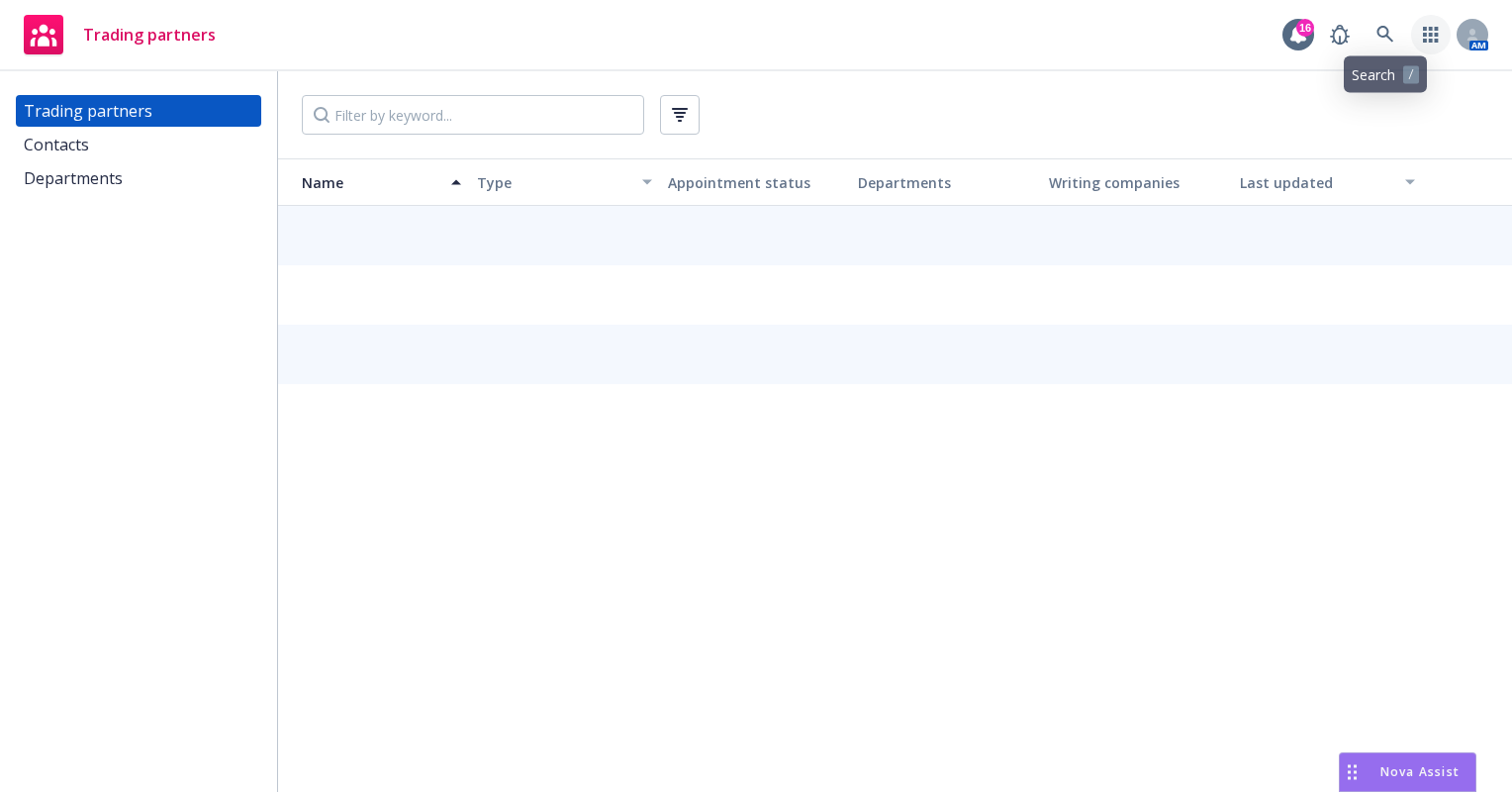 click 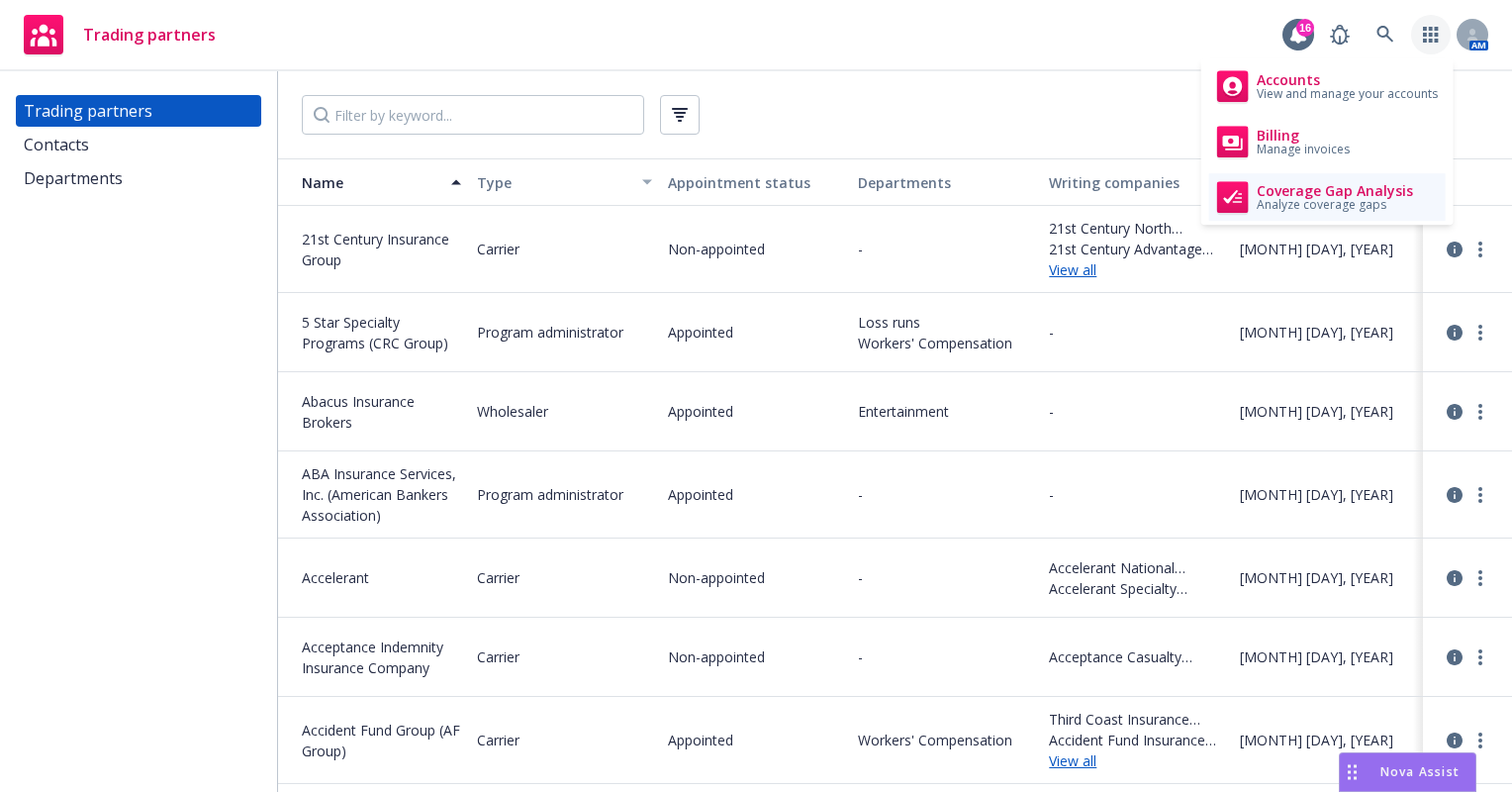 click on "Coverage Gap Analysis" at bounding box center [1335, 191] 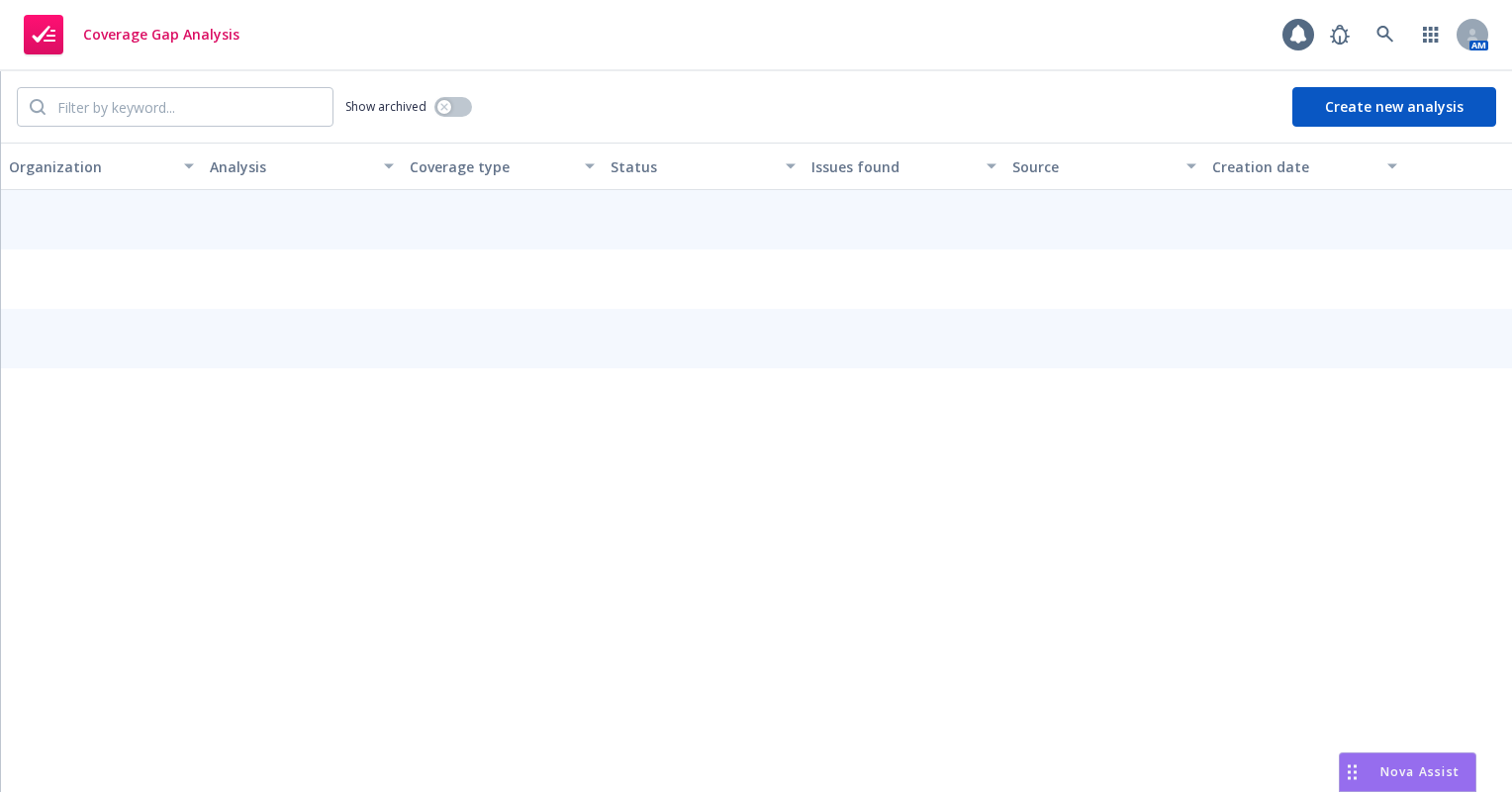 scroll, scrollTop: 0, scrollLeft: 0, axis: both 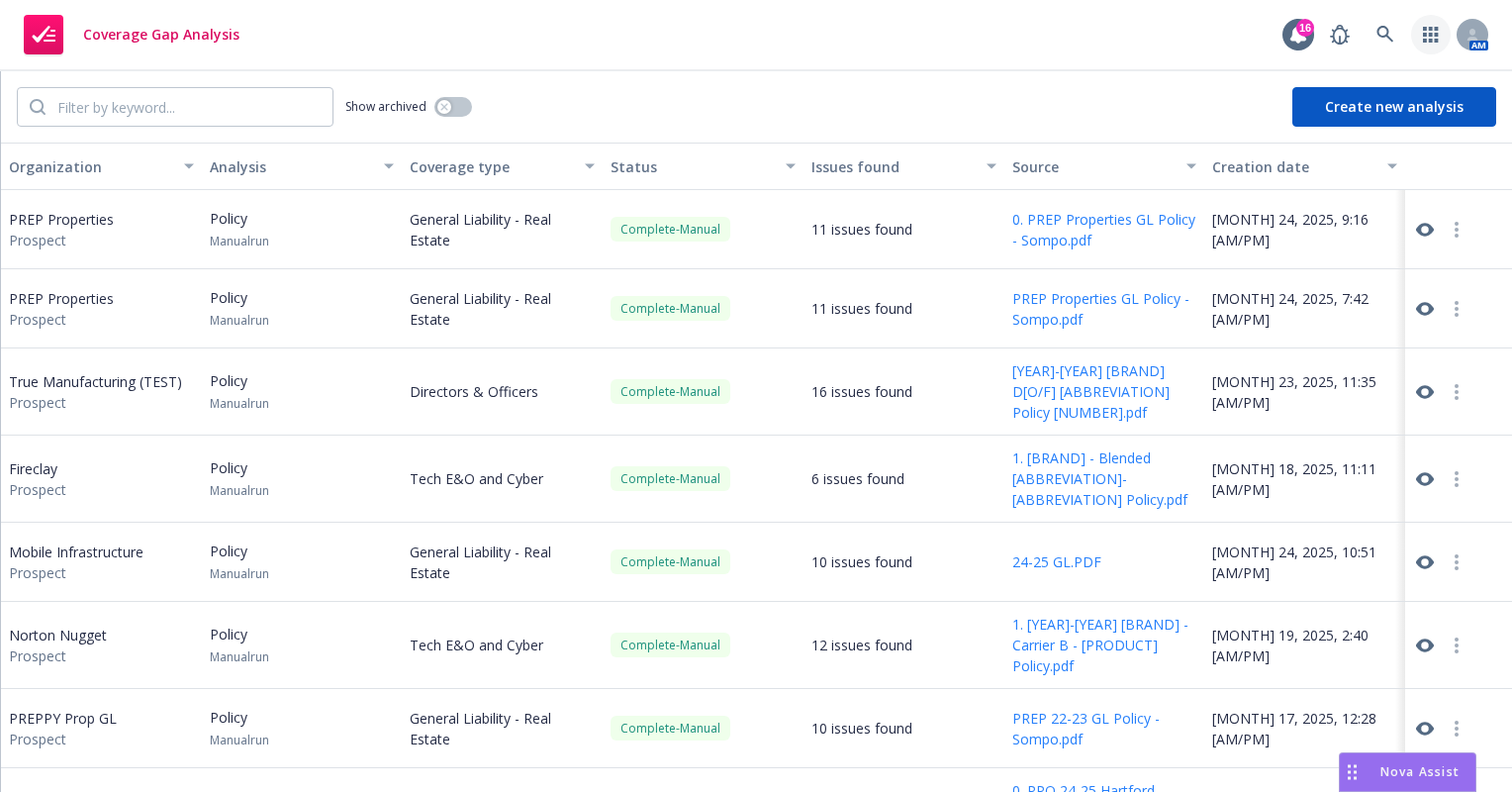 click at bounding box center (1431, 35) 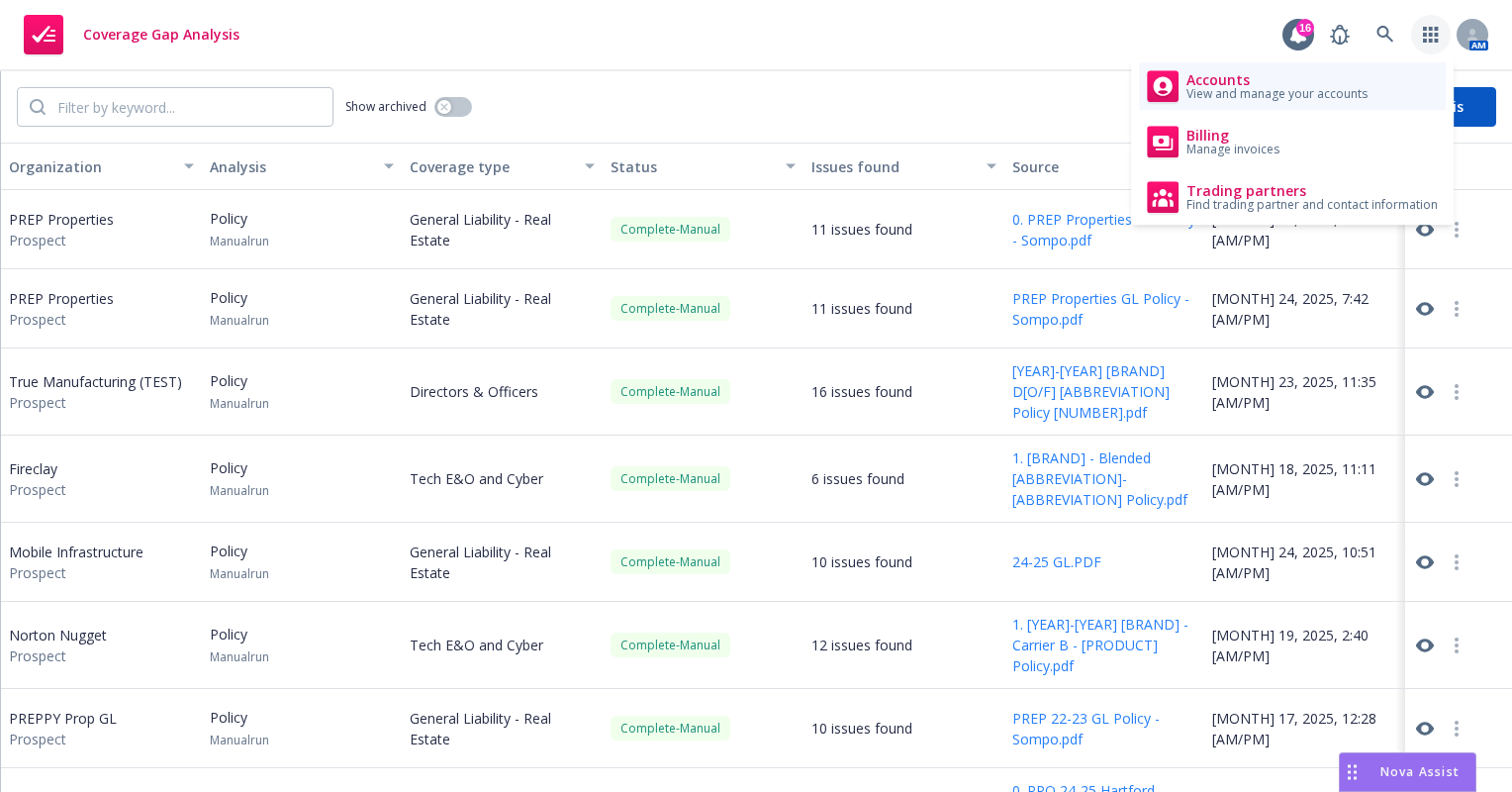 click on "View and manage your accounts" at bounding box center [1276, 94] 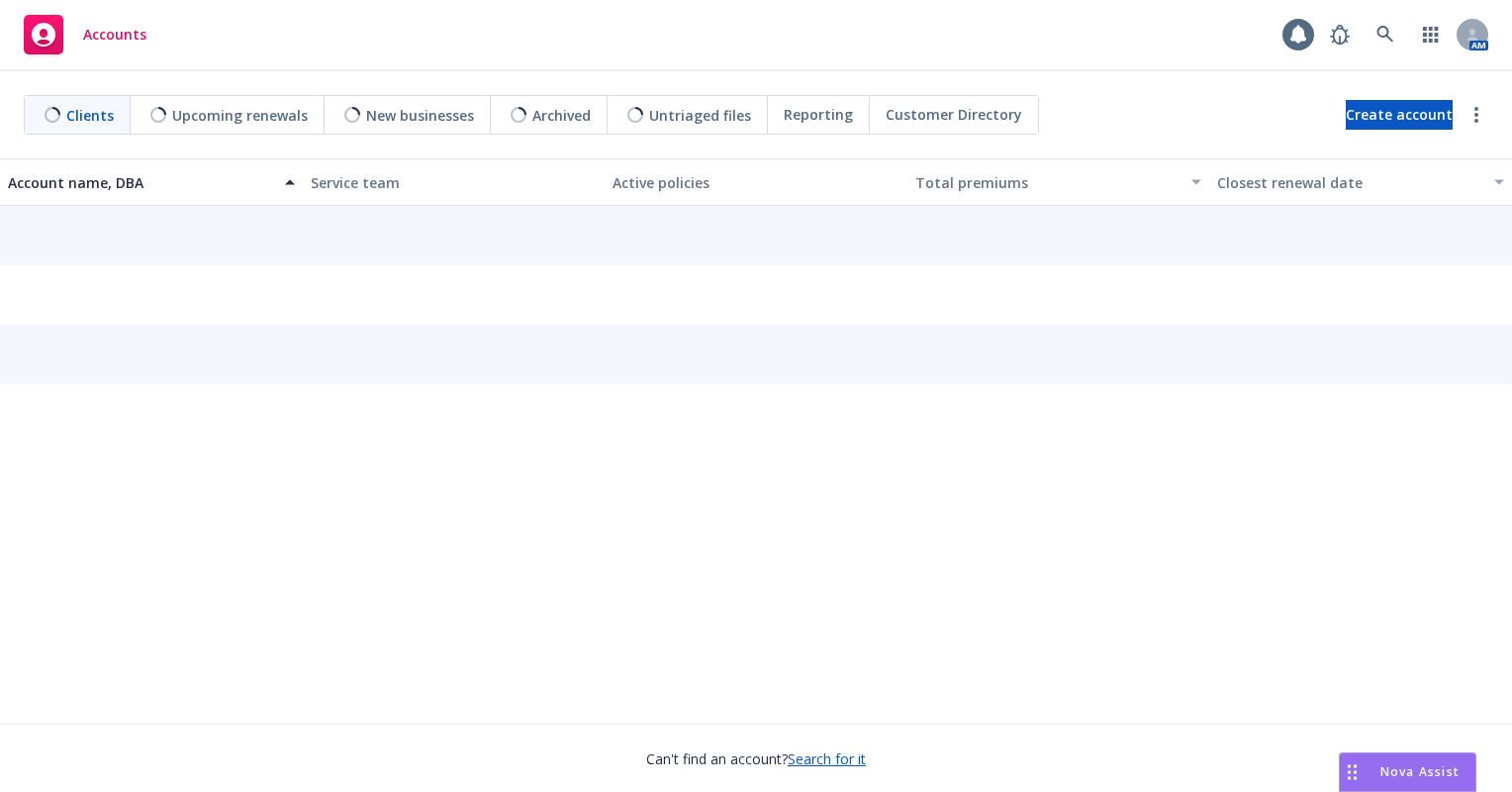 scroll, scrollTop: 0, scrollLeft: 0, axis: both 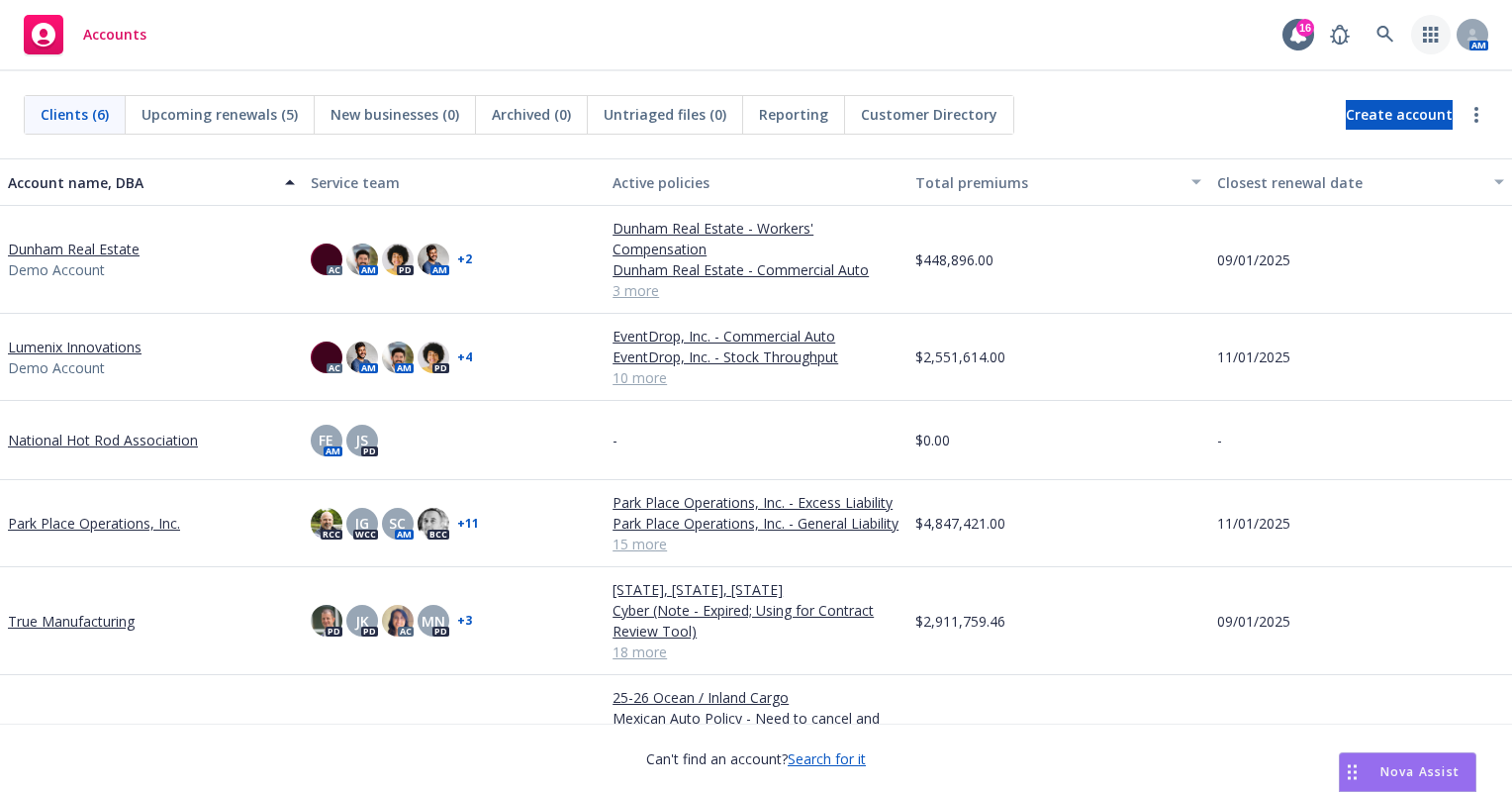 click 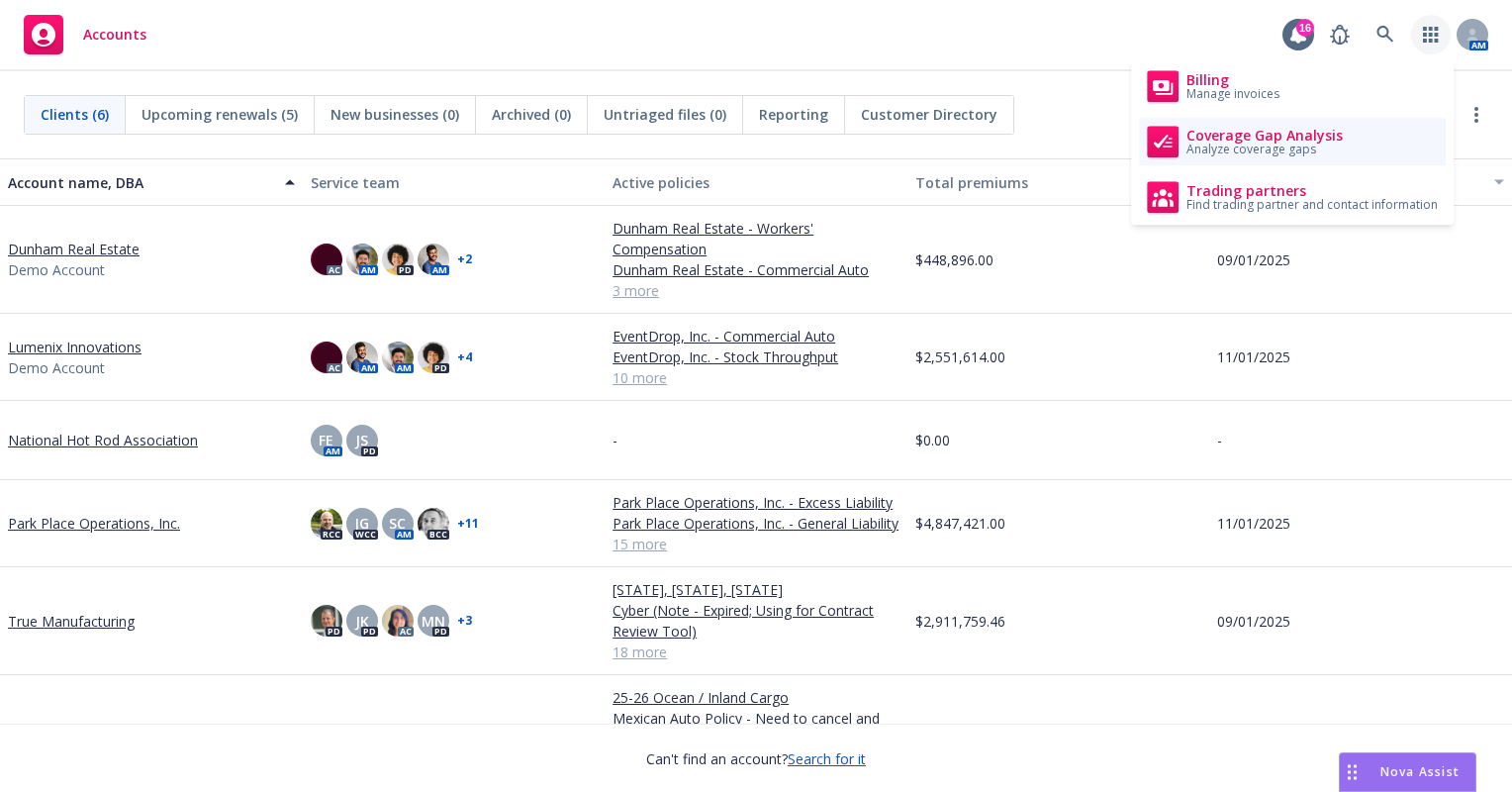 click on "Coverage Gap Analysis Analyze coverage gaps" at bounding box center [1292, 142] 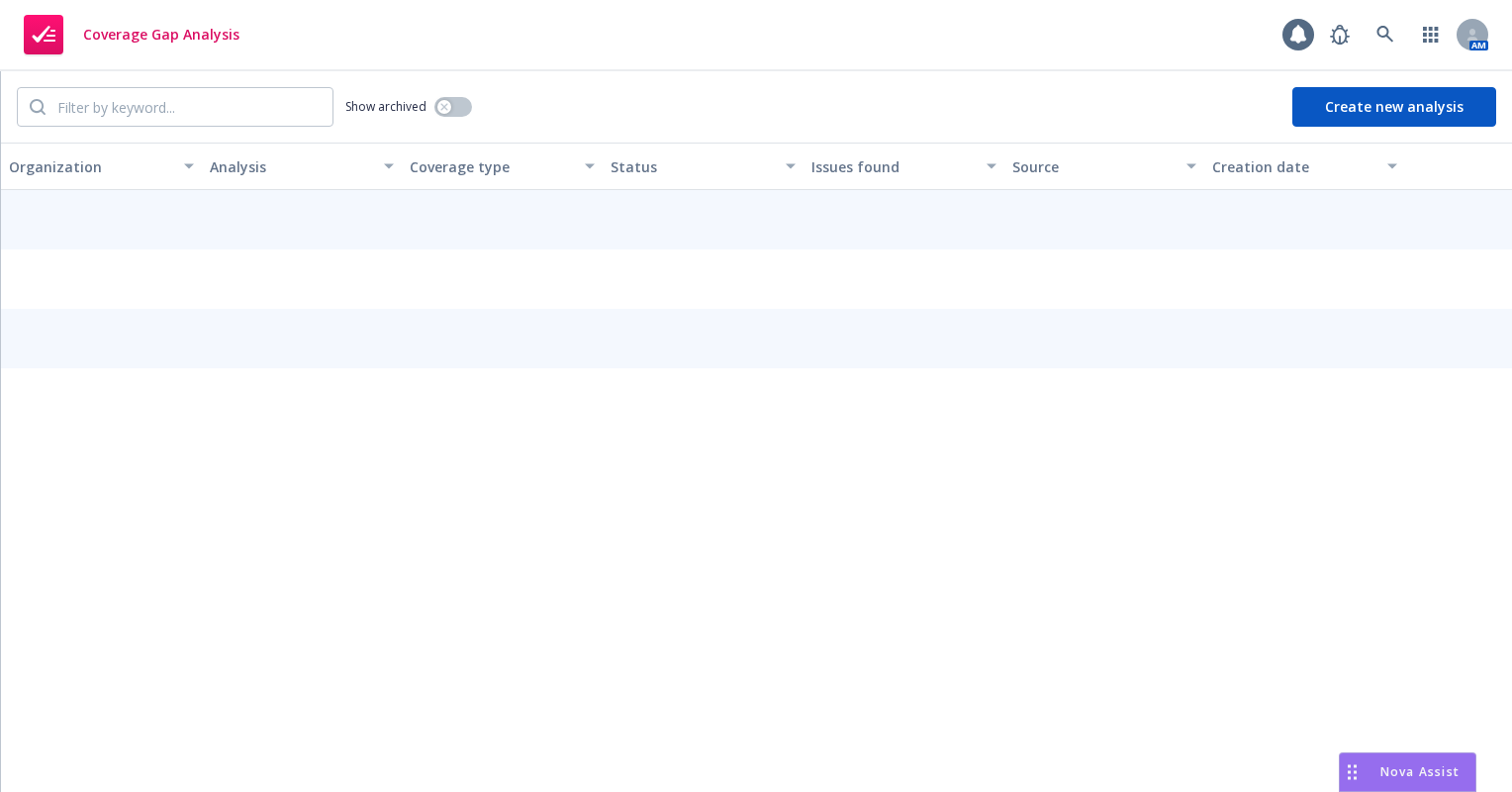 scroll, scrollTop: 0, scrollLeft: 0, axis: both 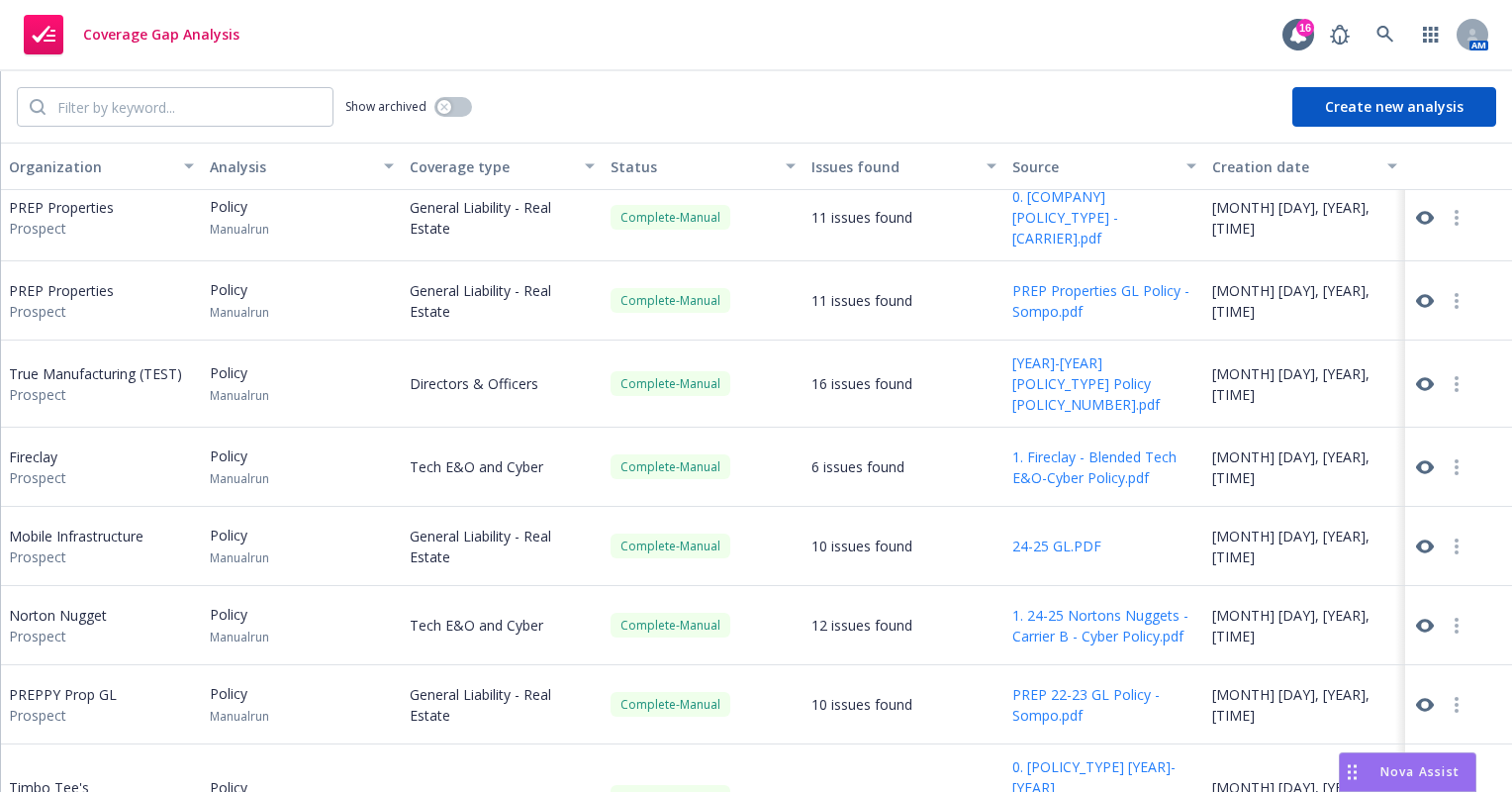click on "Show archived Create new analysis" at bounding box center [756, 107] 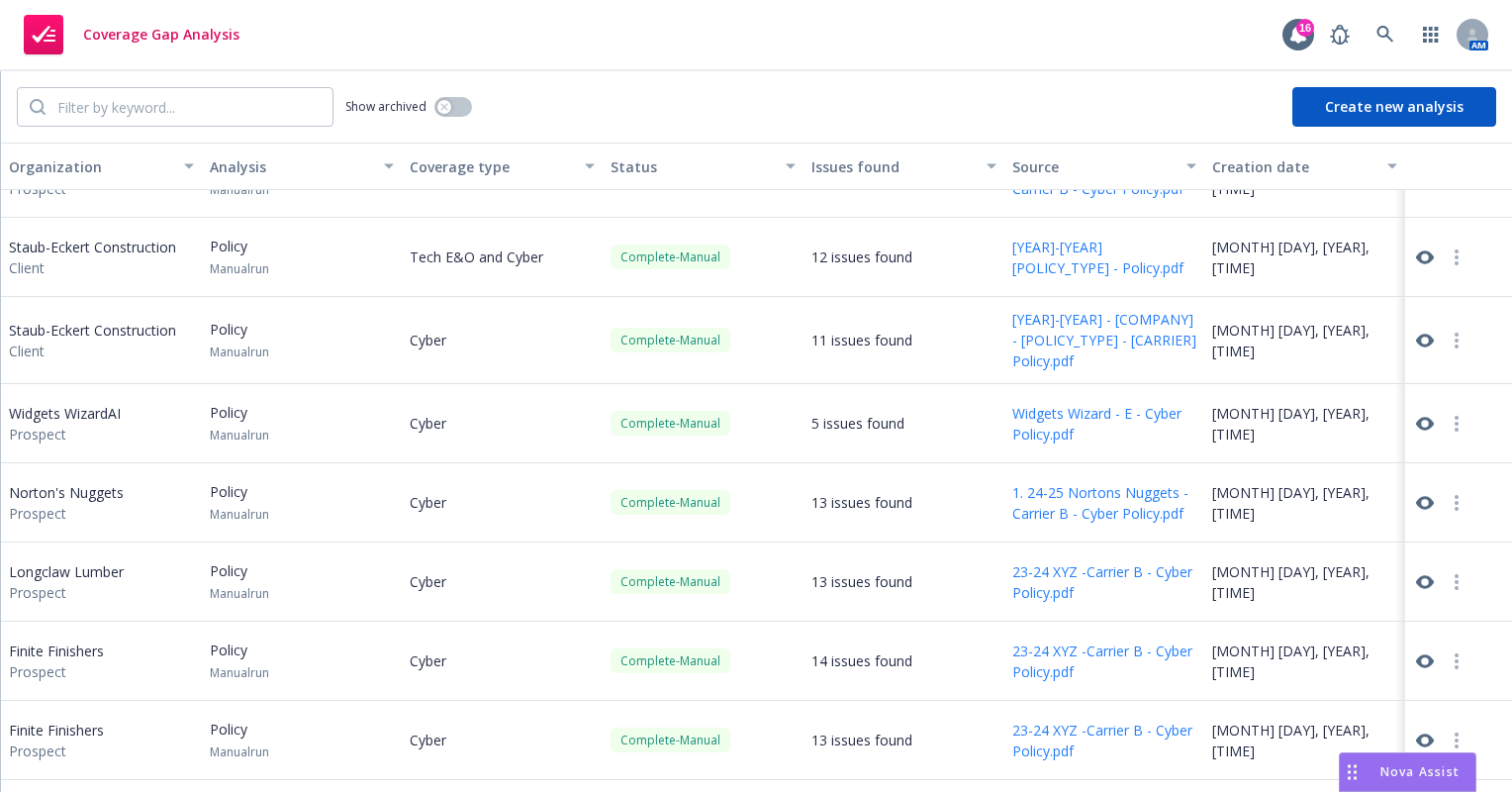 scroll, scrollTop: 847, scrollLeft: 0, axis: vertical 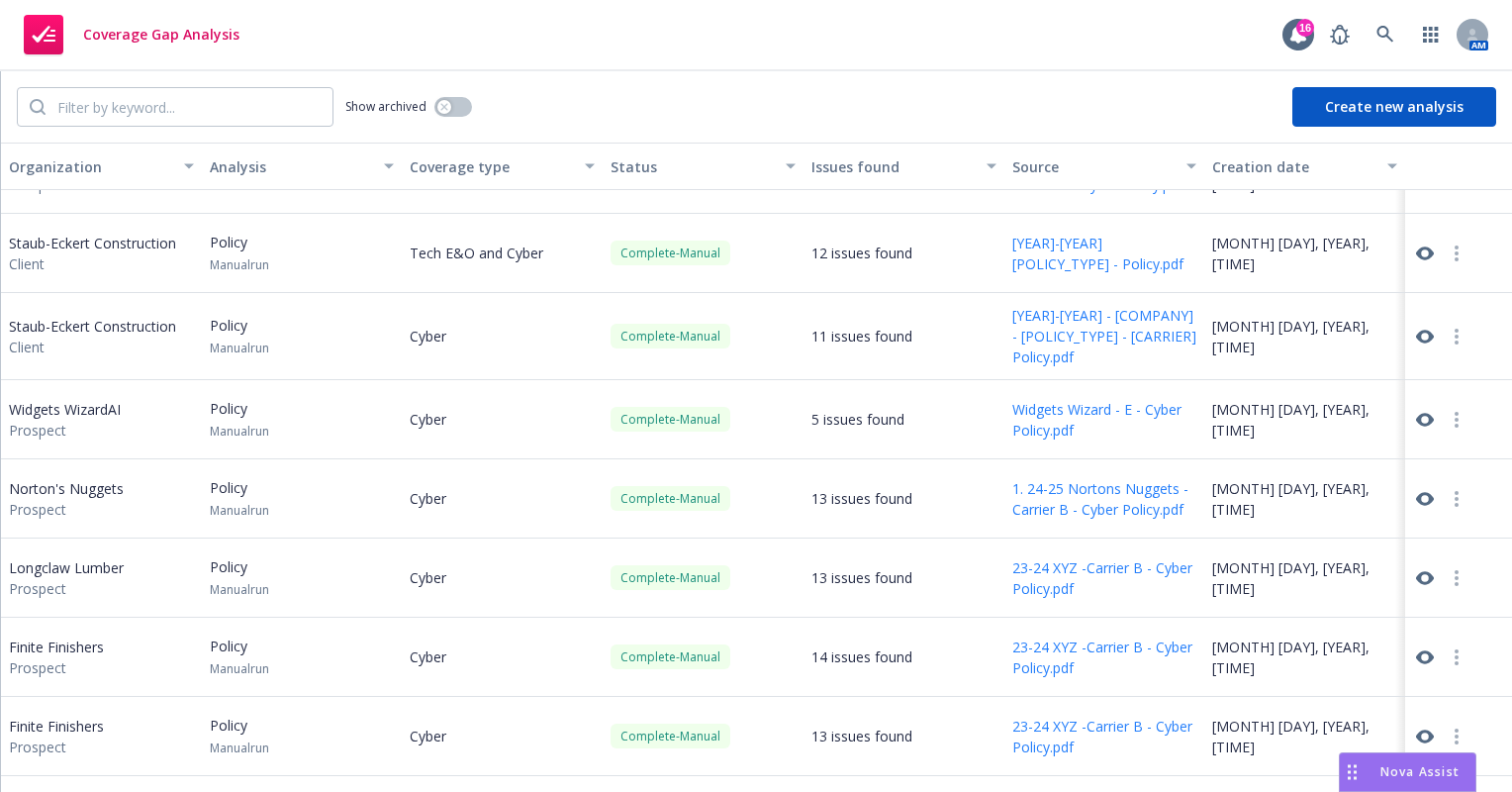 click on "12 issues found" at bounding box center [862, 252] 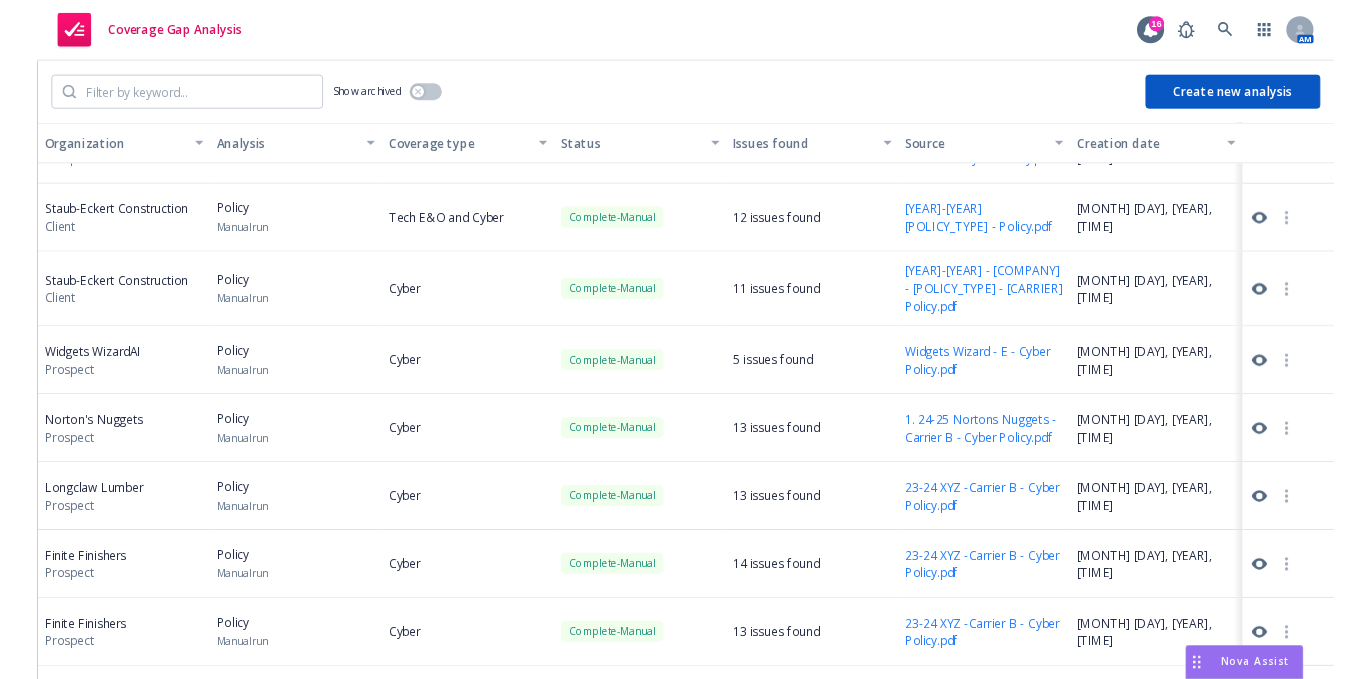 scroll, scrollTop: 896, scrollLeft: 0, axis: vertical 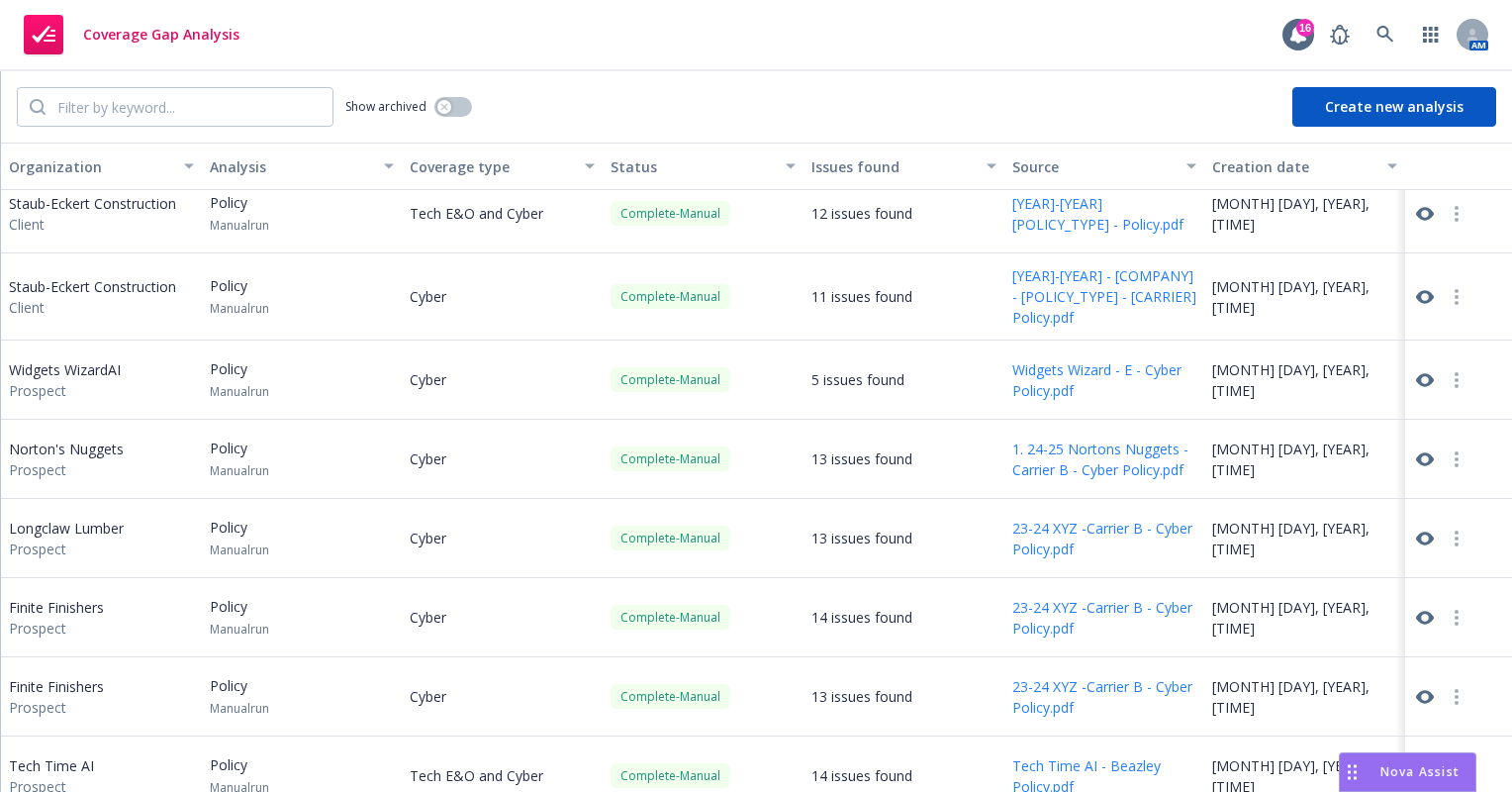 click on "23-24 XYZ -Carrier B - Cyber Policy.pdf" at bounding box center [1104, 539] 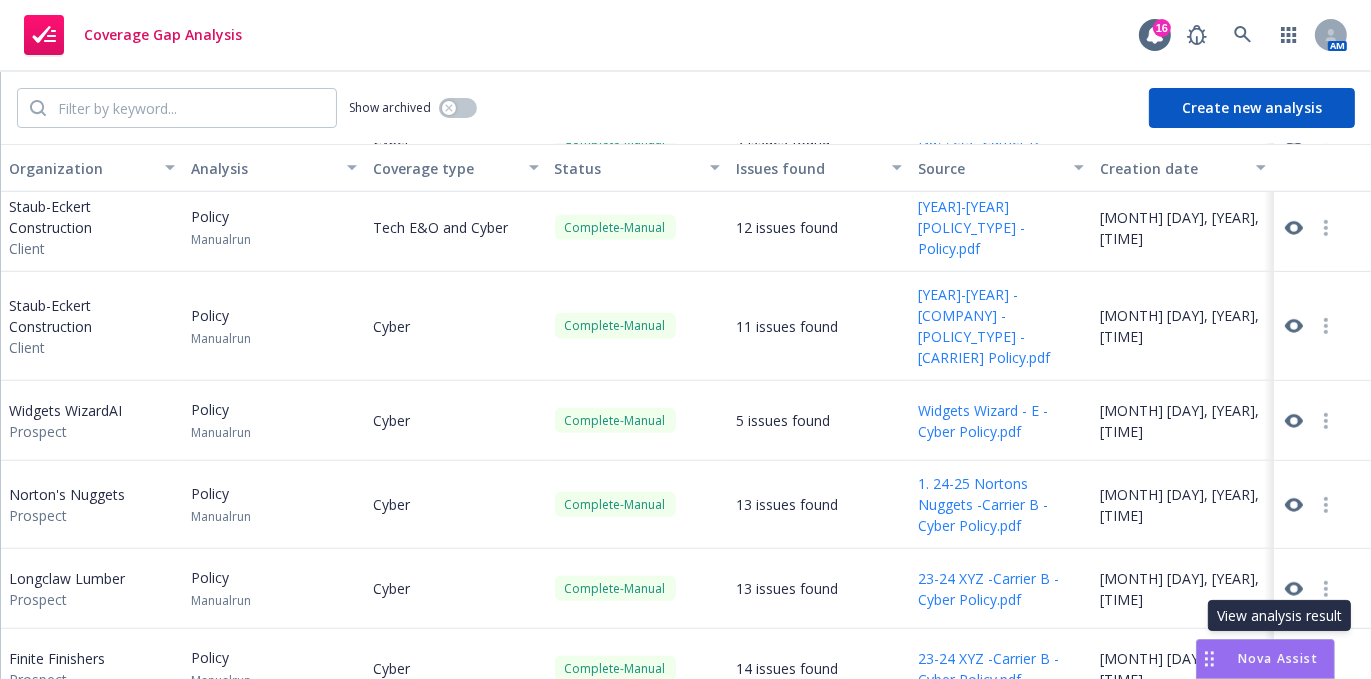 scroll, scrollTop: 896, scrollLeft: 0, axis: vertical 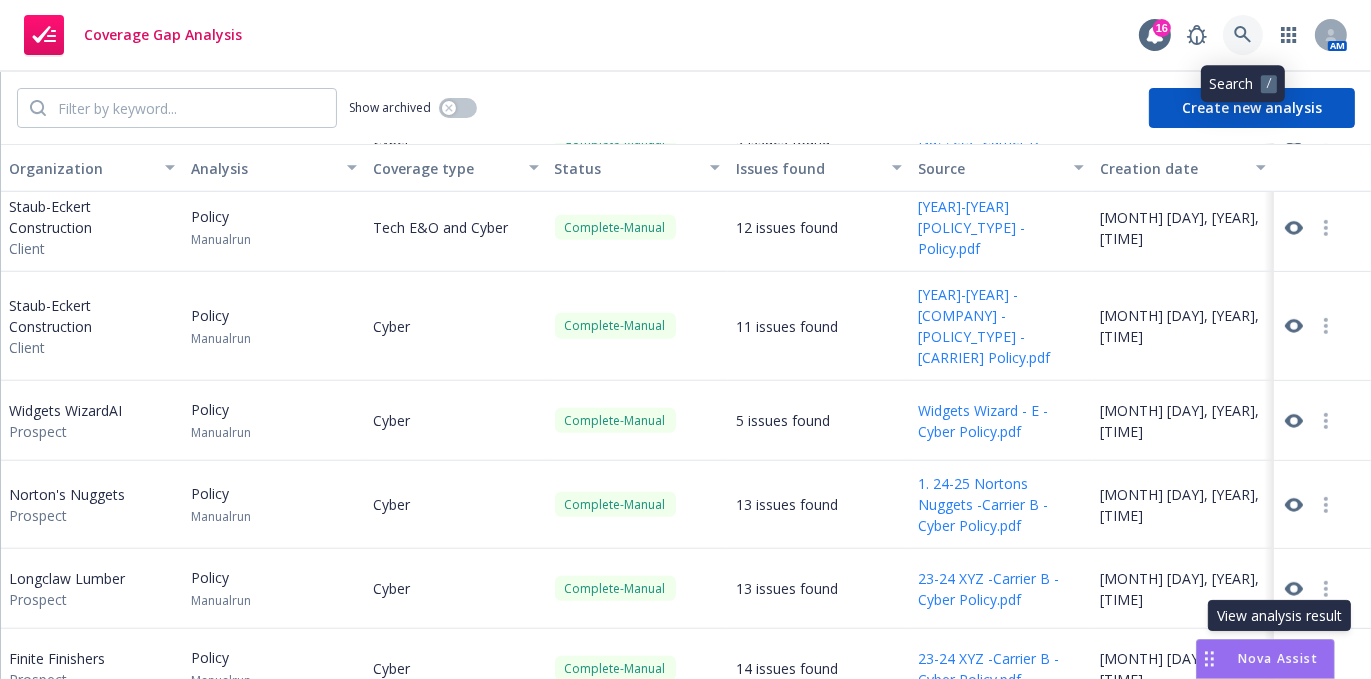 click at bounding box center (1243, 35) 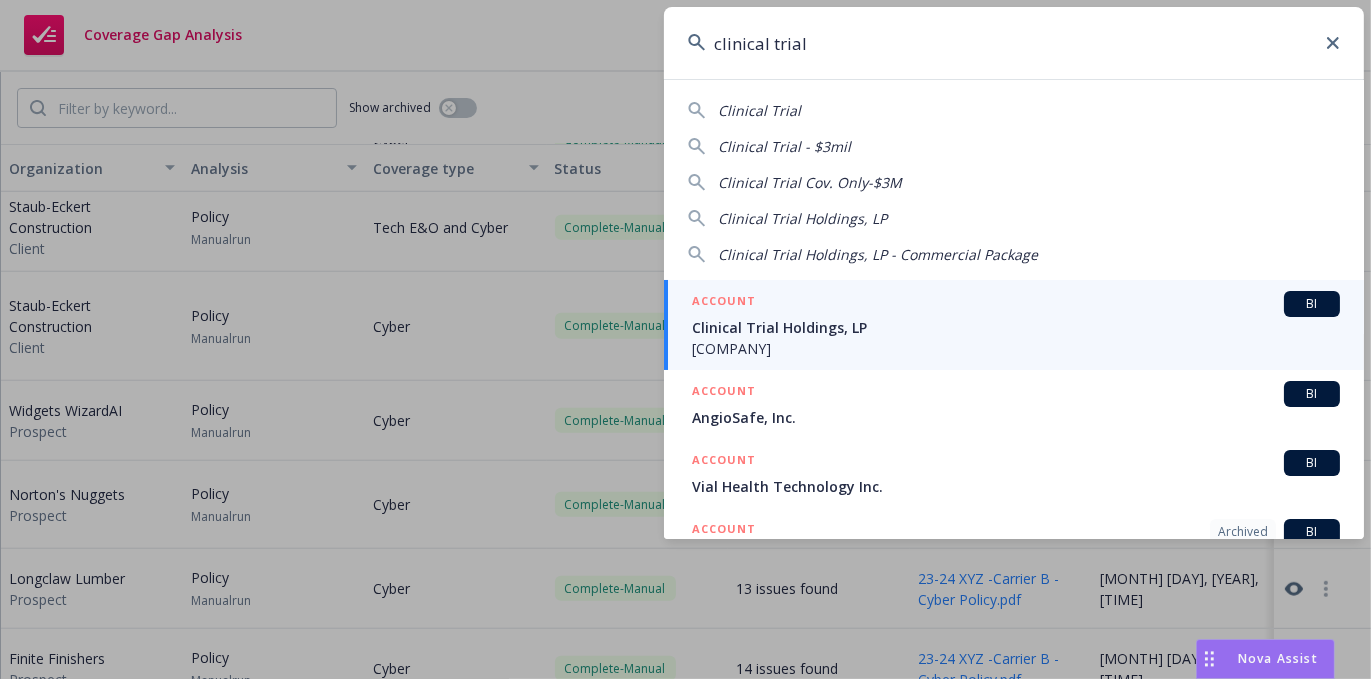 click on "Clinical Trial Holdings, LP" at bounding box center [1014, 218] 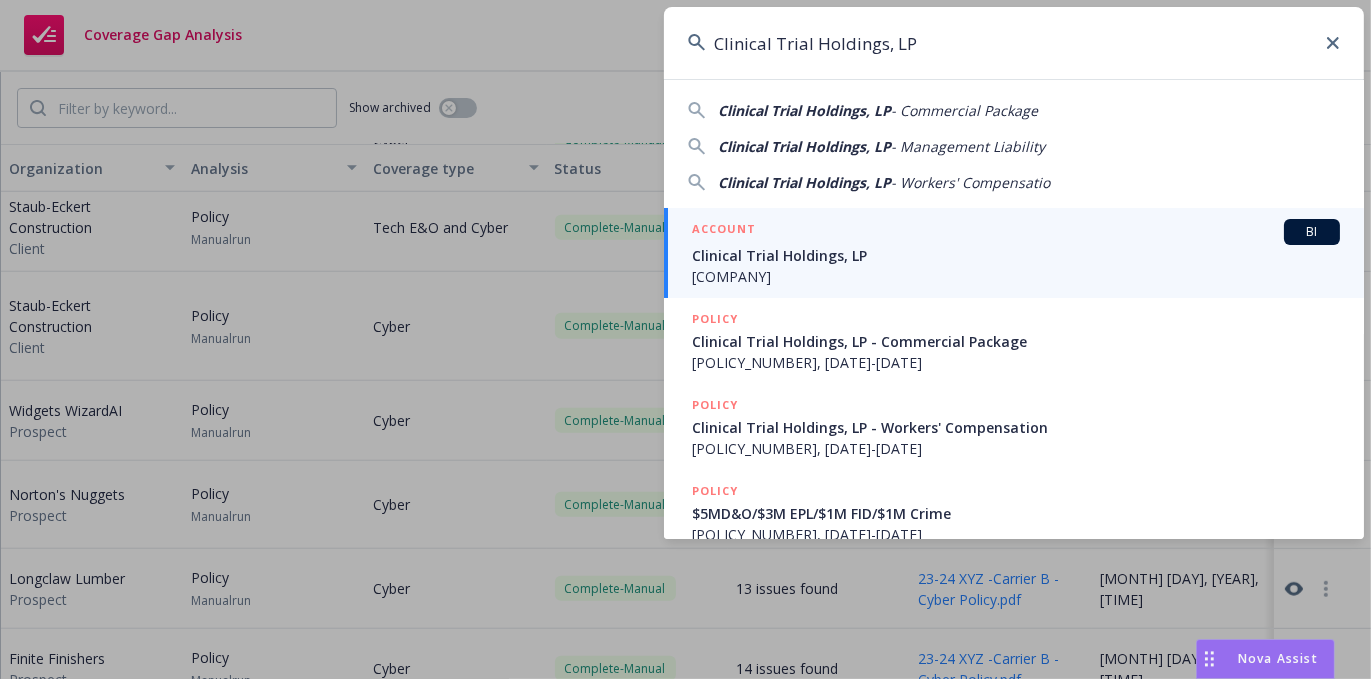 click on "ACCOUNT BI" at bounding box center (1016, 232) 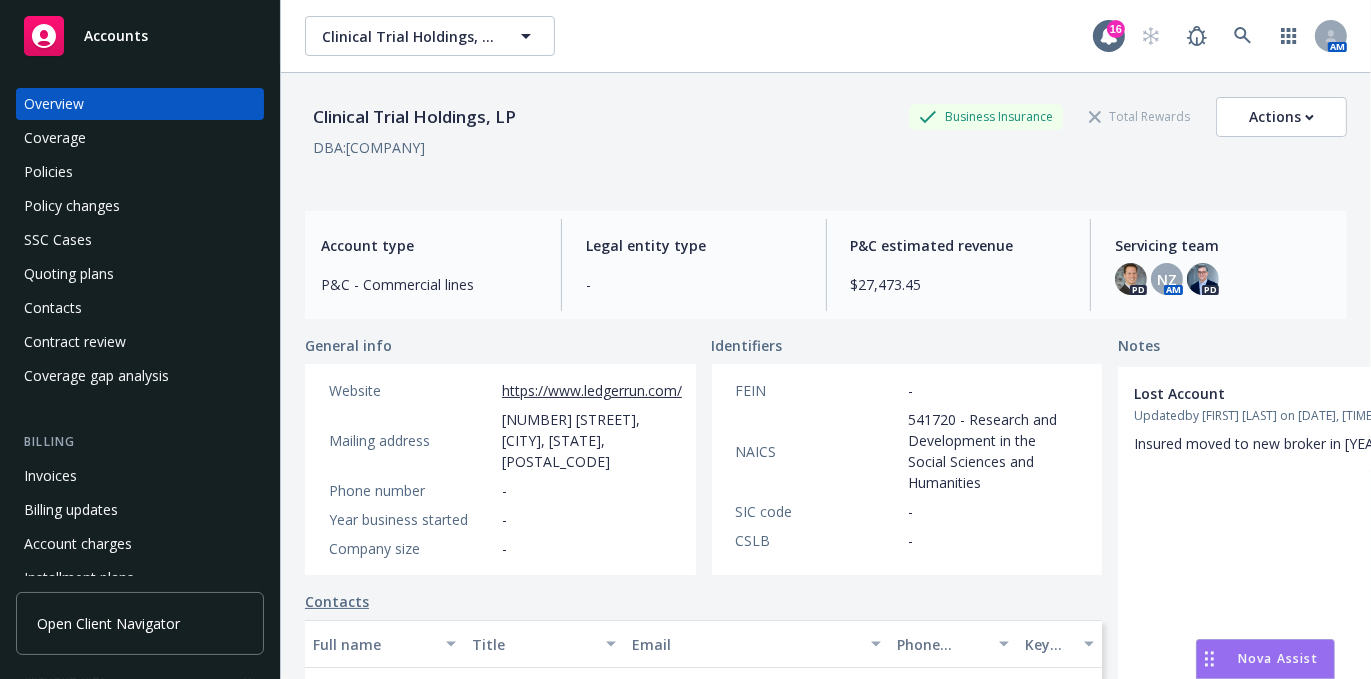 click on "Invoices" at bounding box center (140, 476) 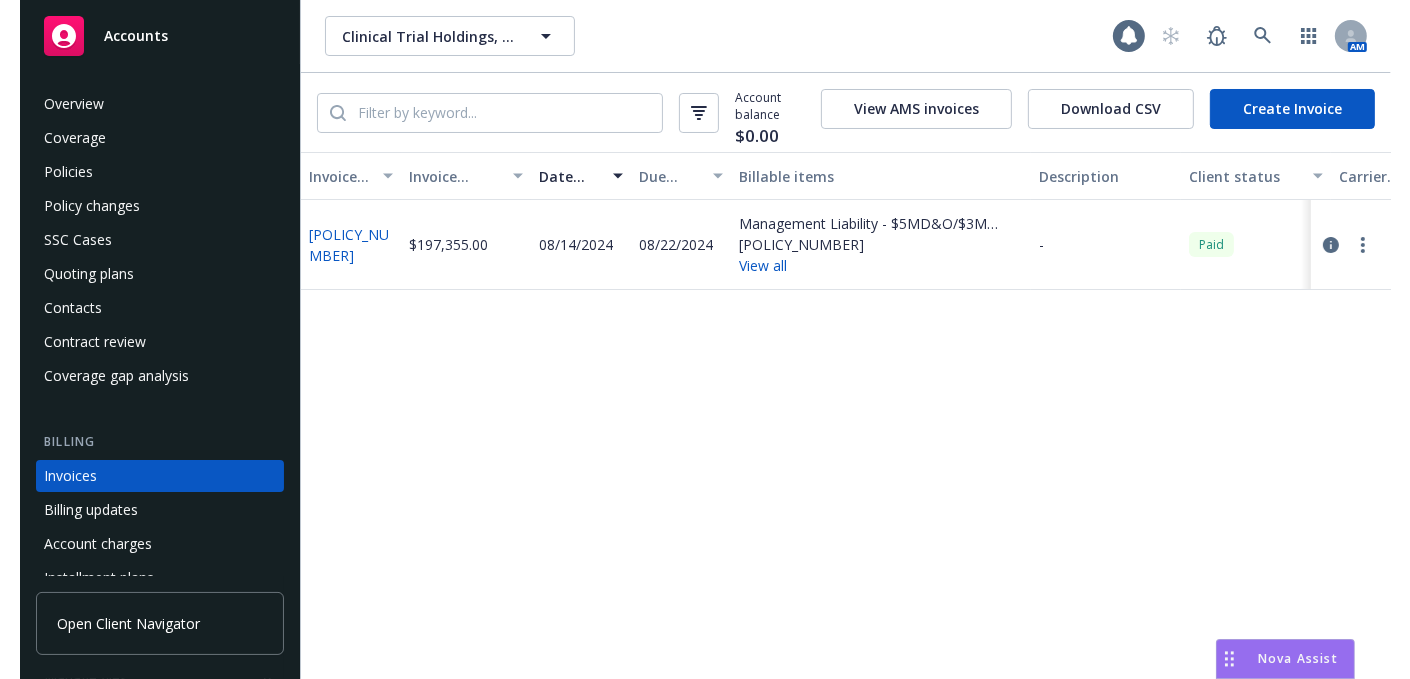 scroll, scrollTop: 104, scrollLeft: 0, axis: vertical 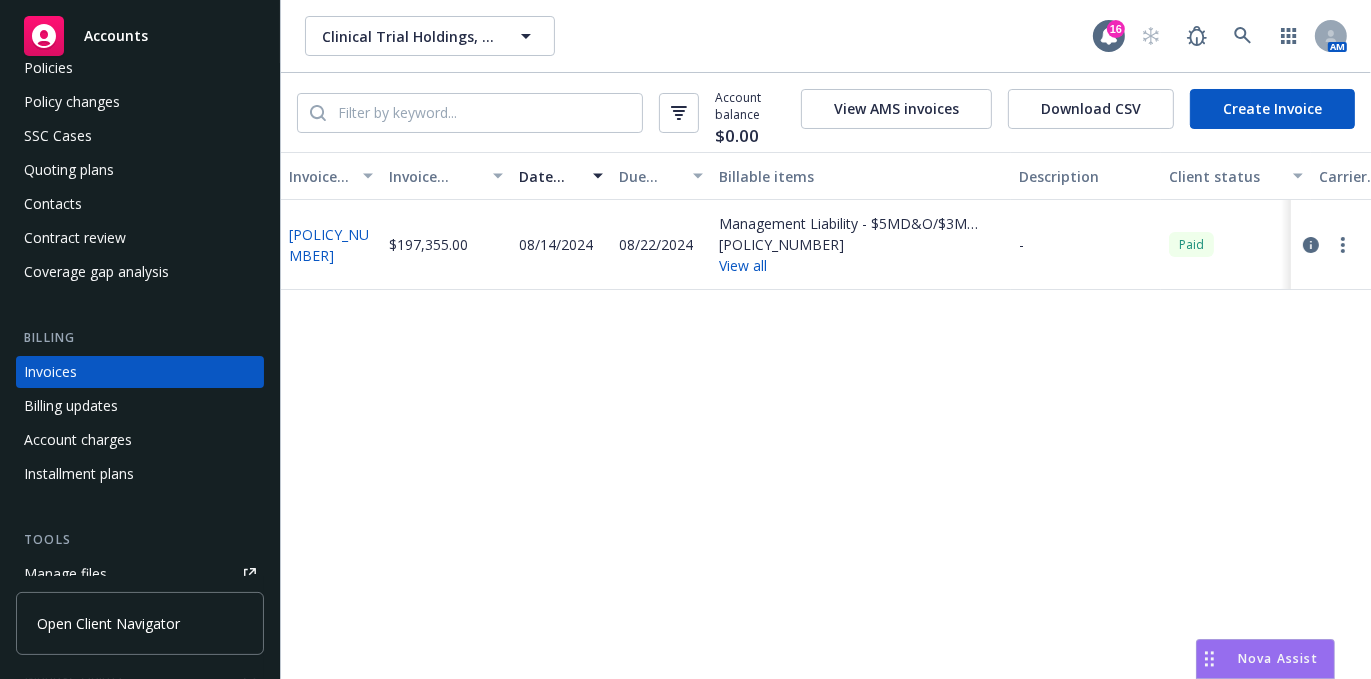 click on "Policies" at bounding box center [140, 68] 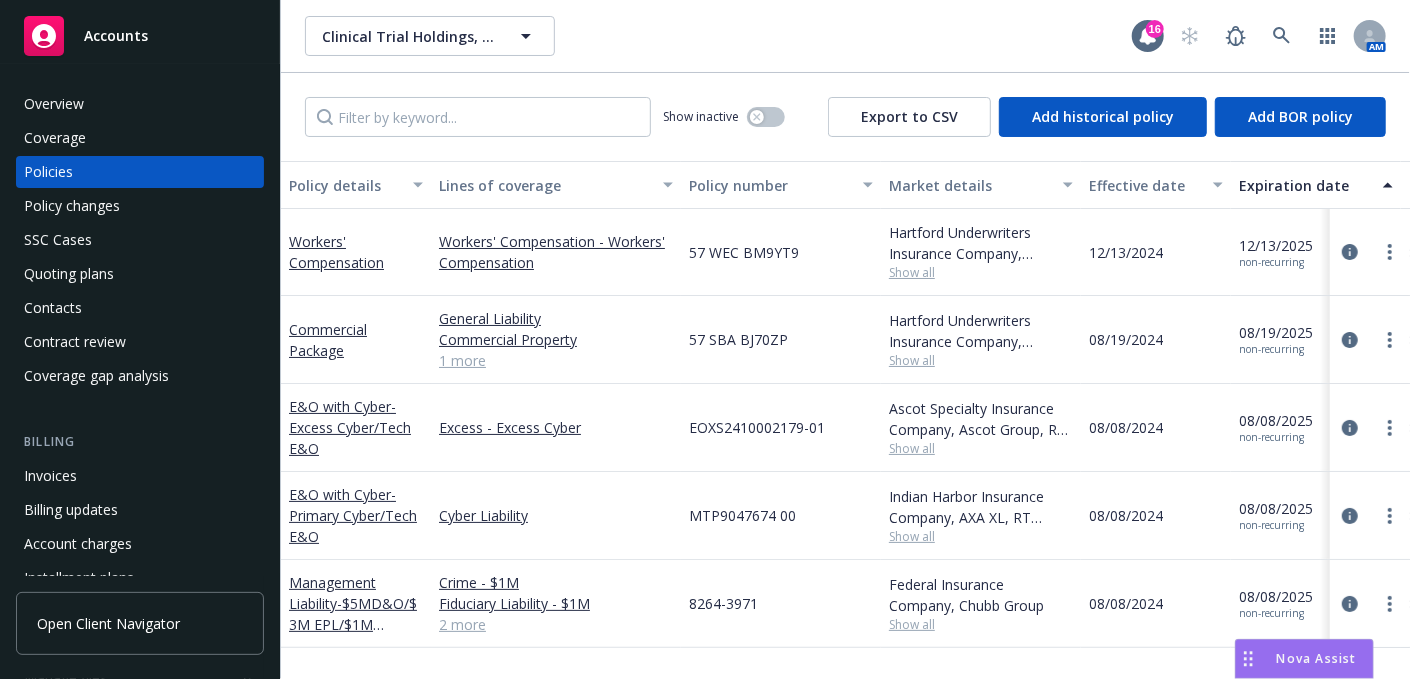 click on "08/08/2024" at bounding box center [1156, 428] 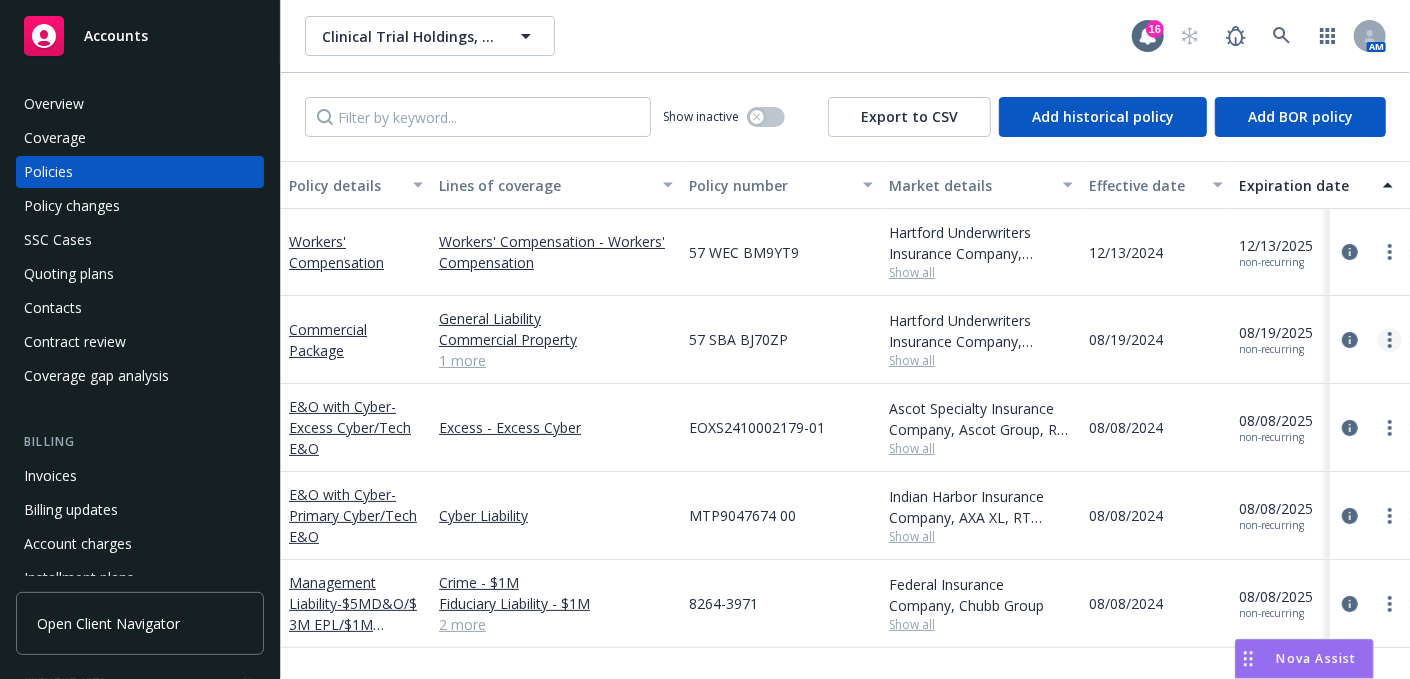 click at bounding box center [1390, 340] 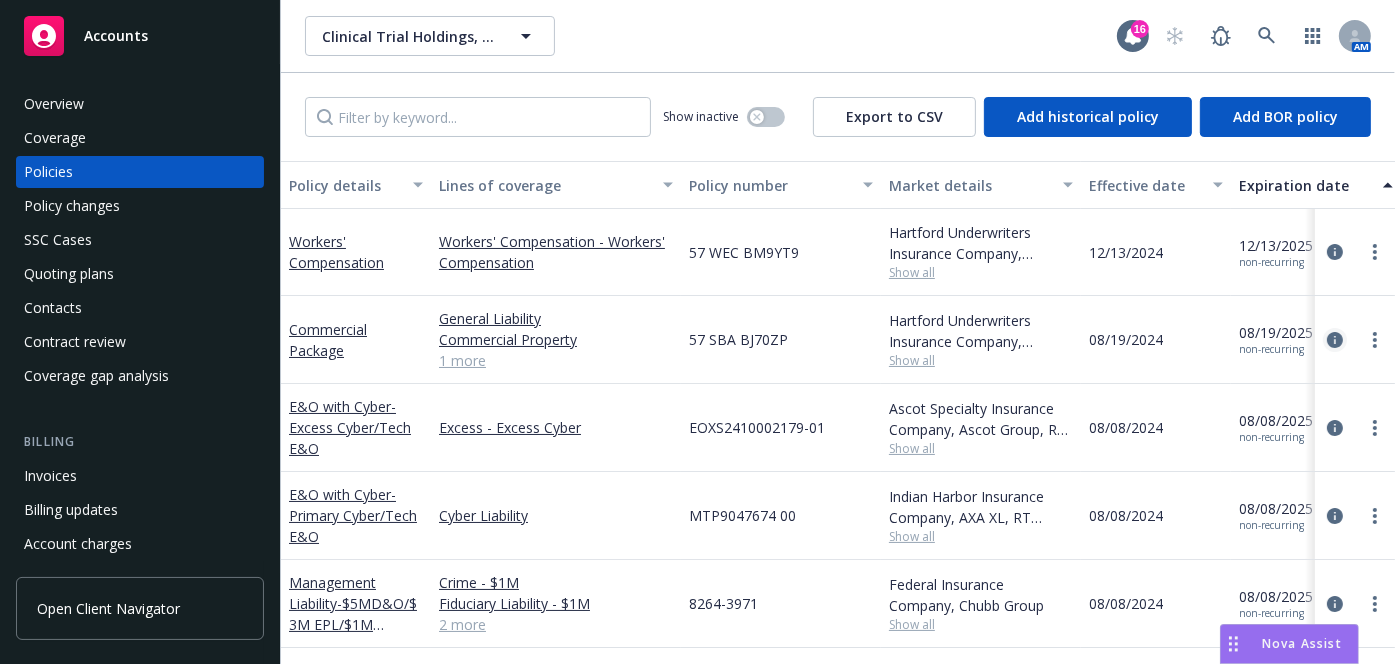 click 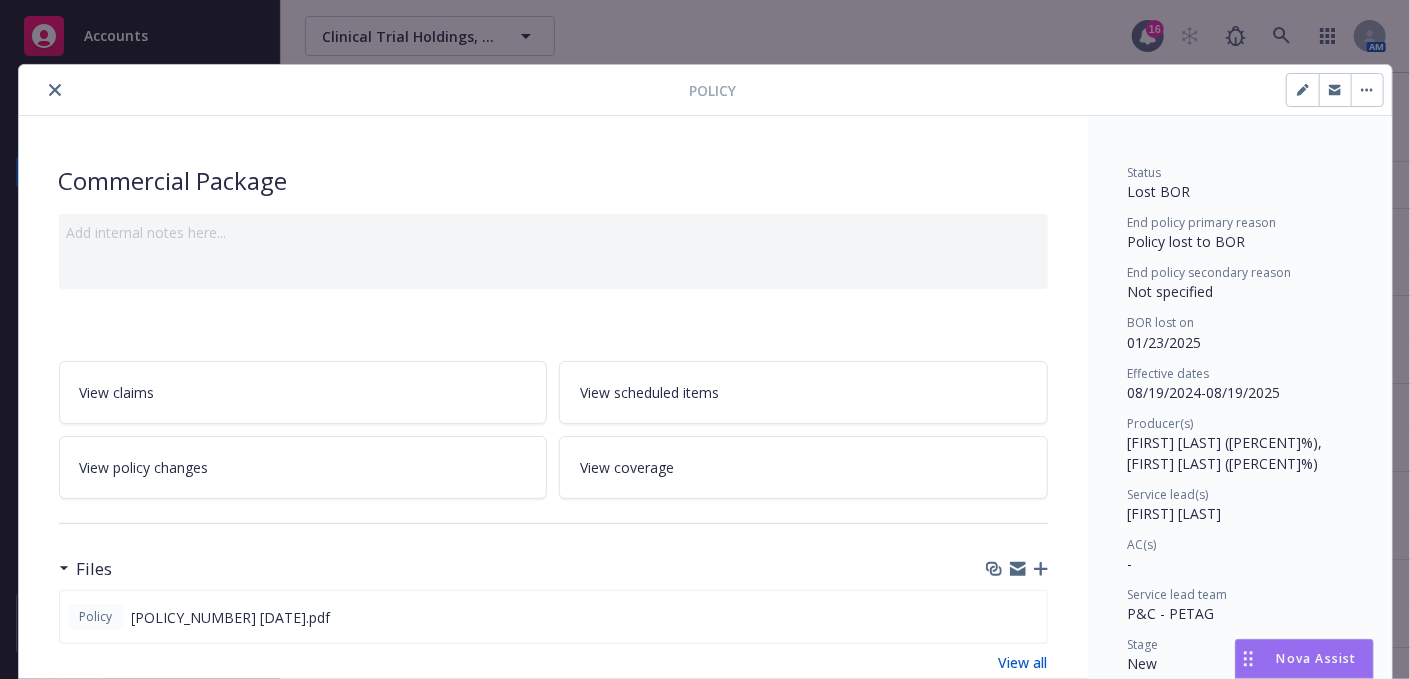 click on "BOR lost on 01/23/2025" at bounding box center [1240, 333] 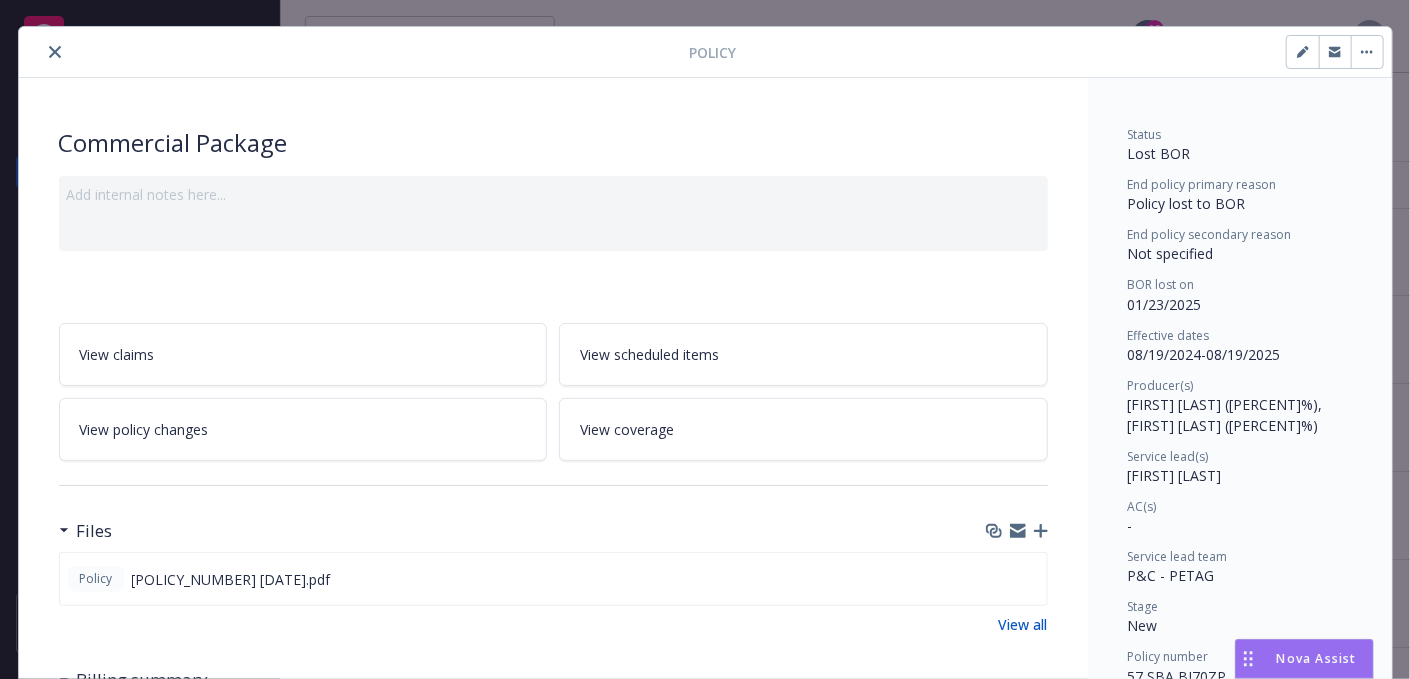 scroll, scrollTop: 40, scrollLeft: 0, axis: vertical 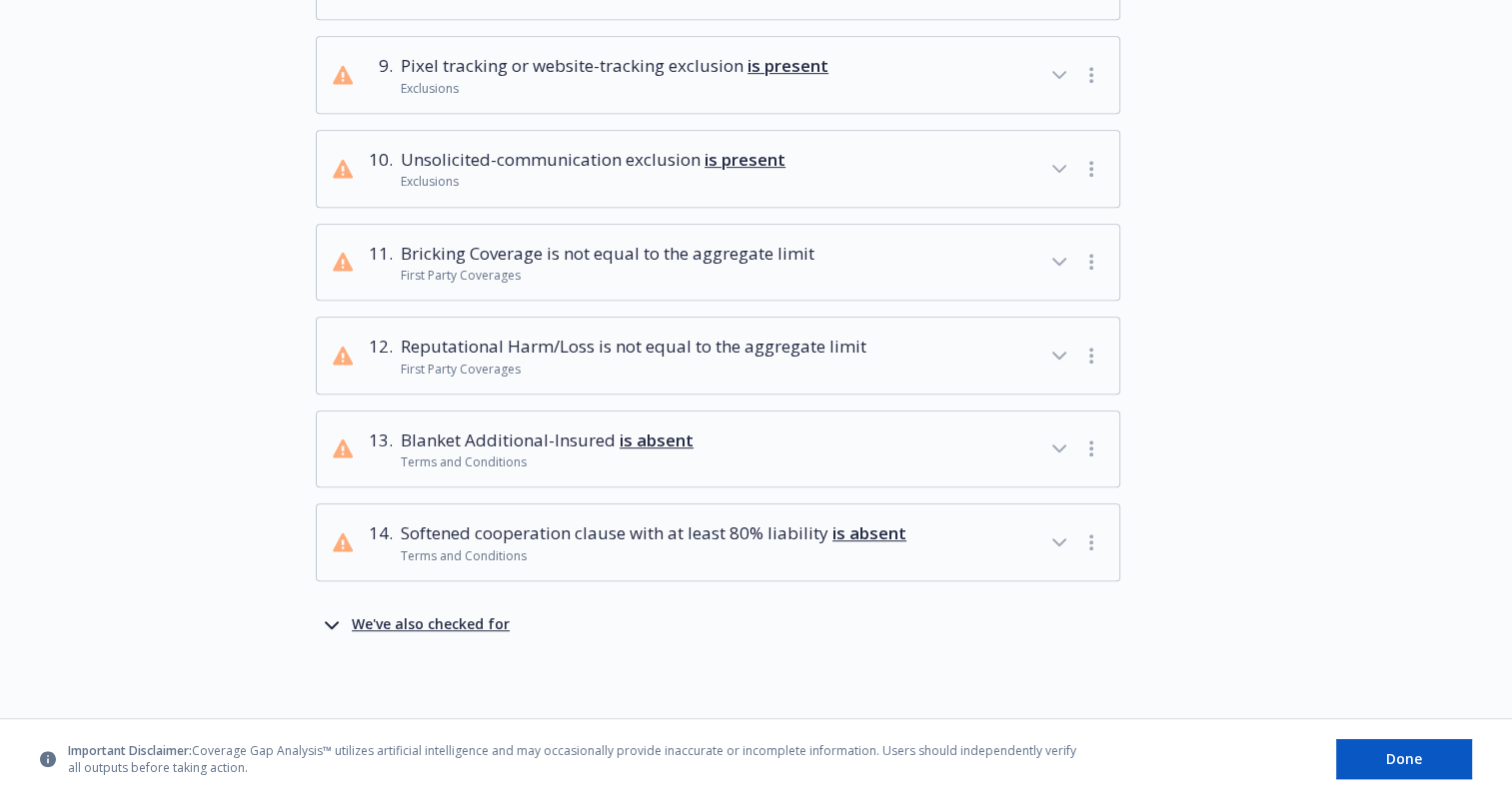 click 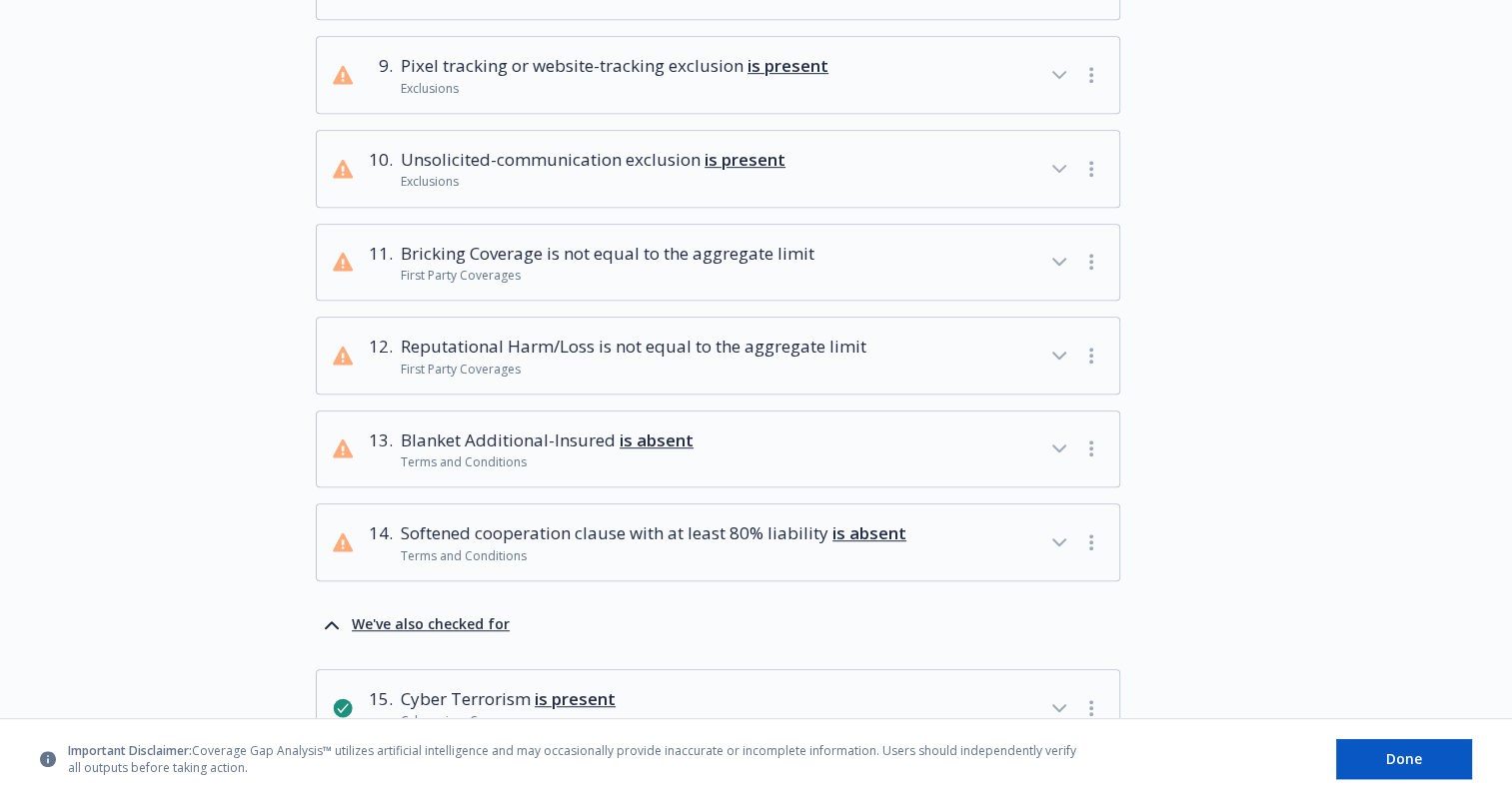type 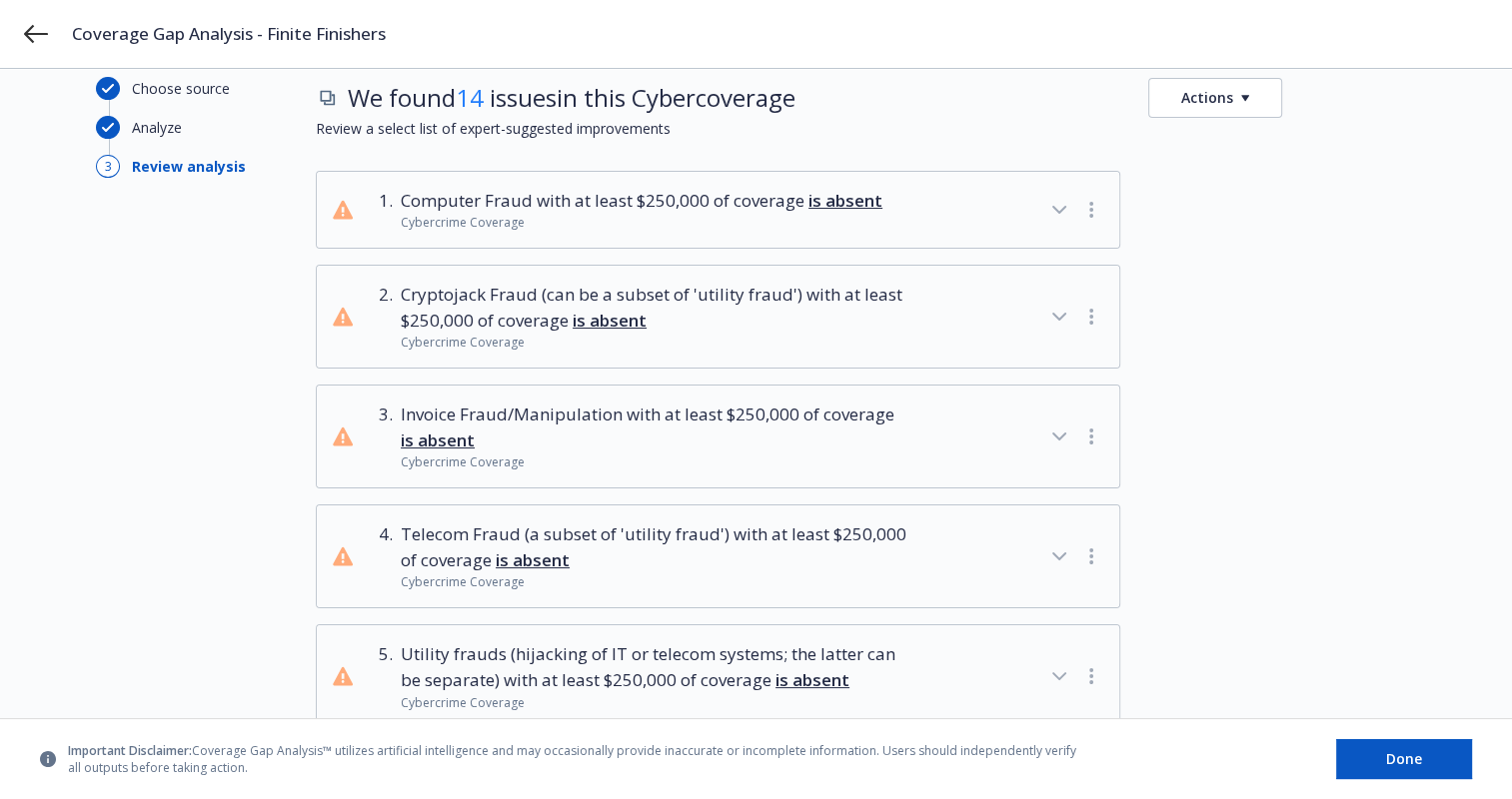 scroll, scrollTop: 0, scrollLeft: 0, axis: both 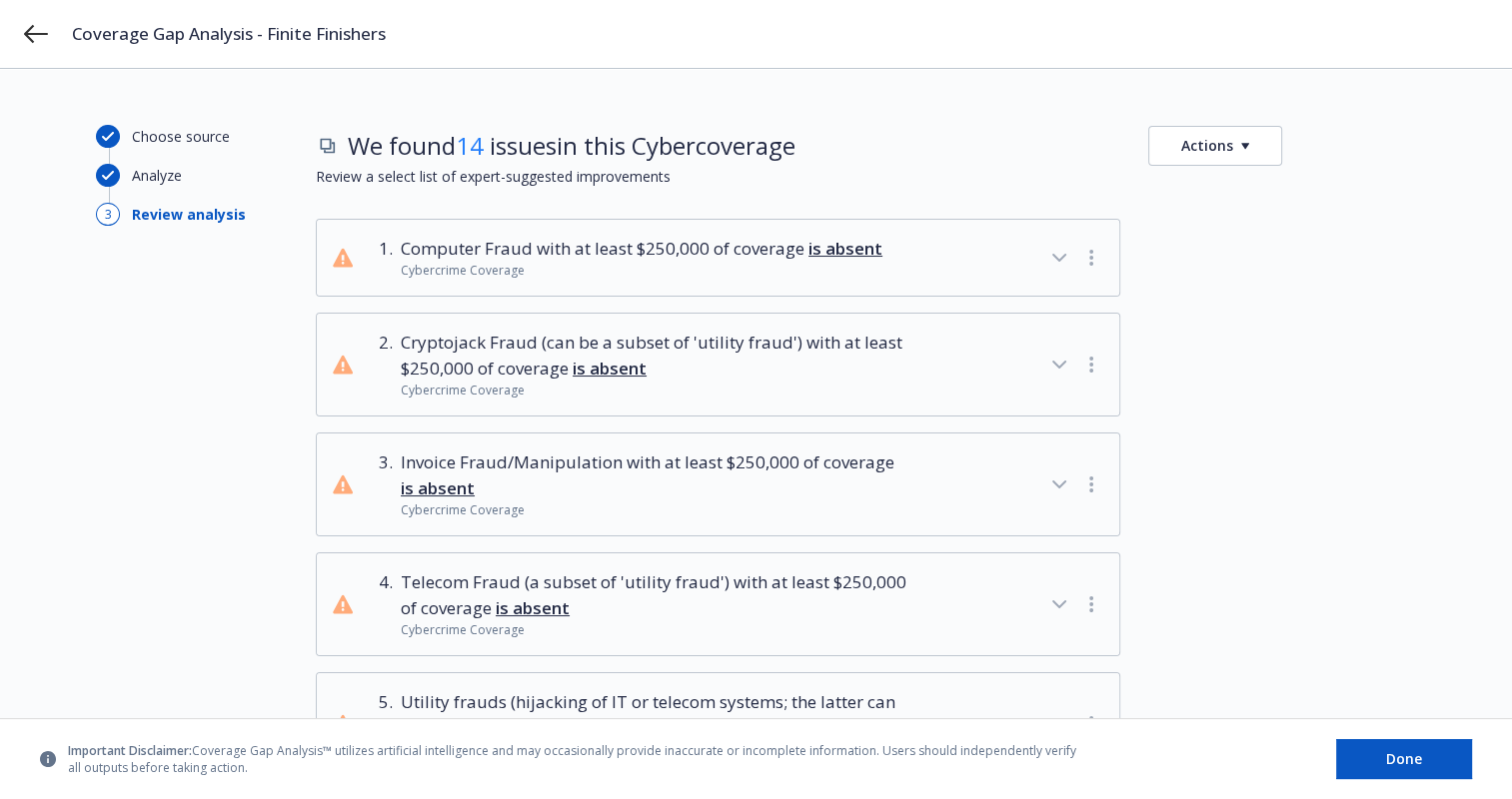 click at bounding box center (1091, 258) 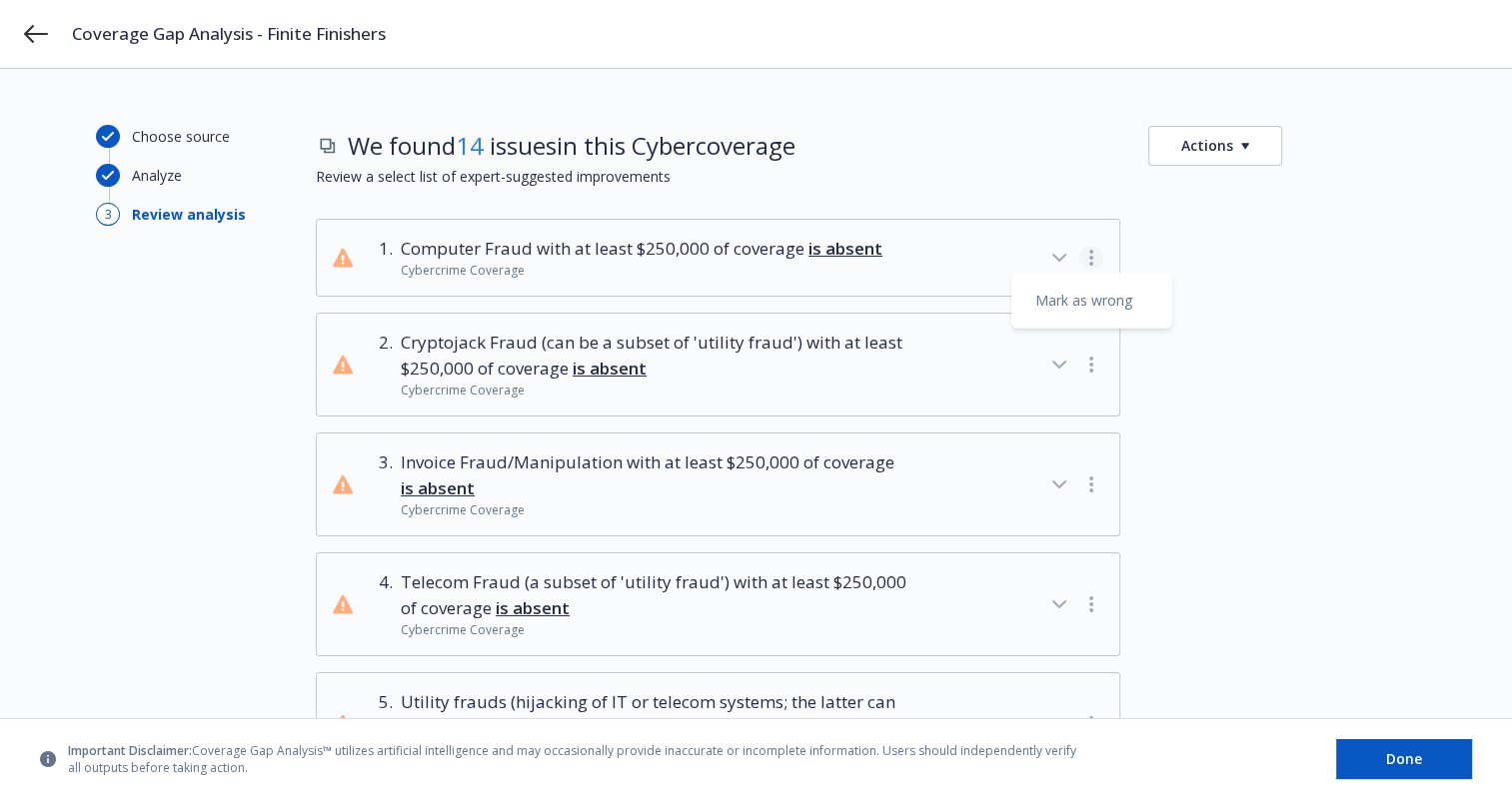 click at bounding box center [1282, 258] 